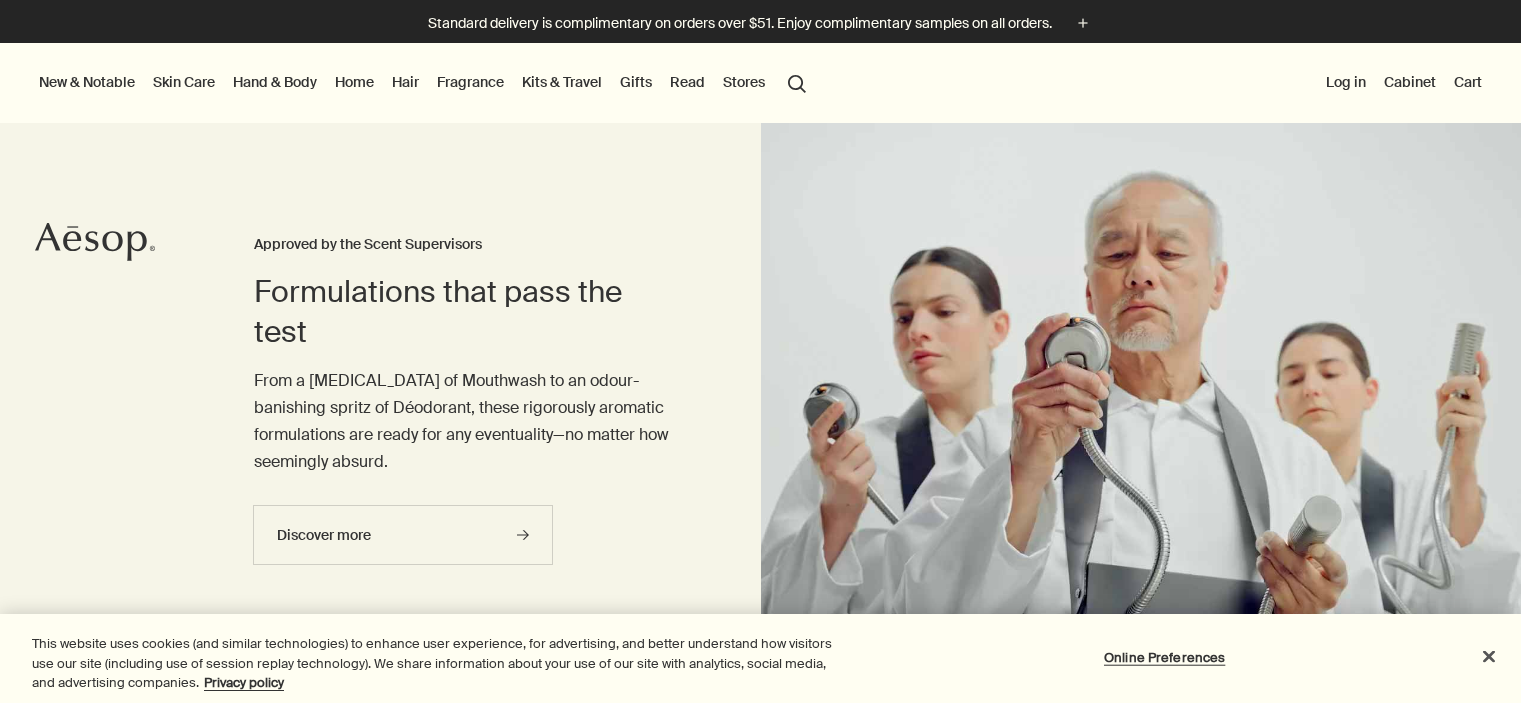 scroll, scrollTop: 0, scrollLeft: 0, axis: both 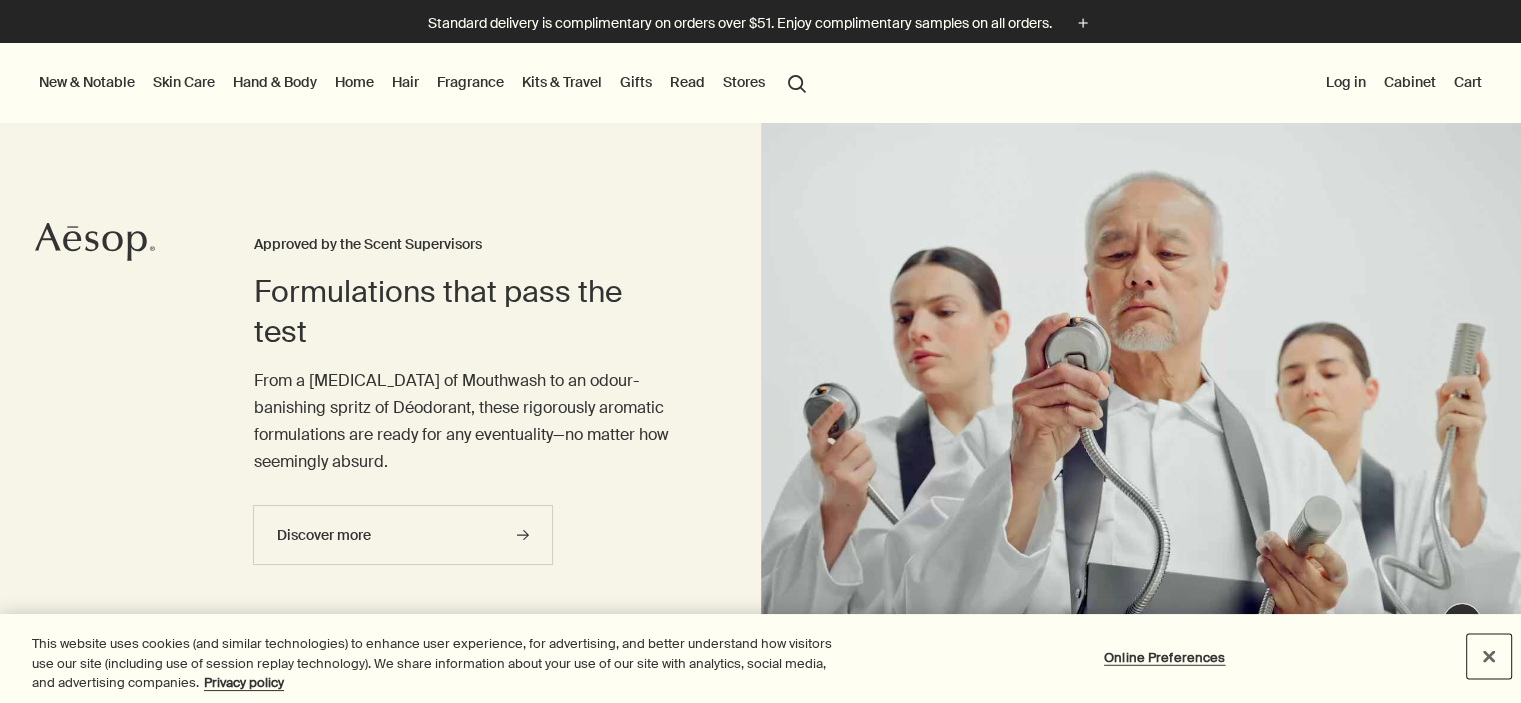 click at bounding box center [1489, 656] 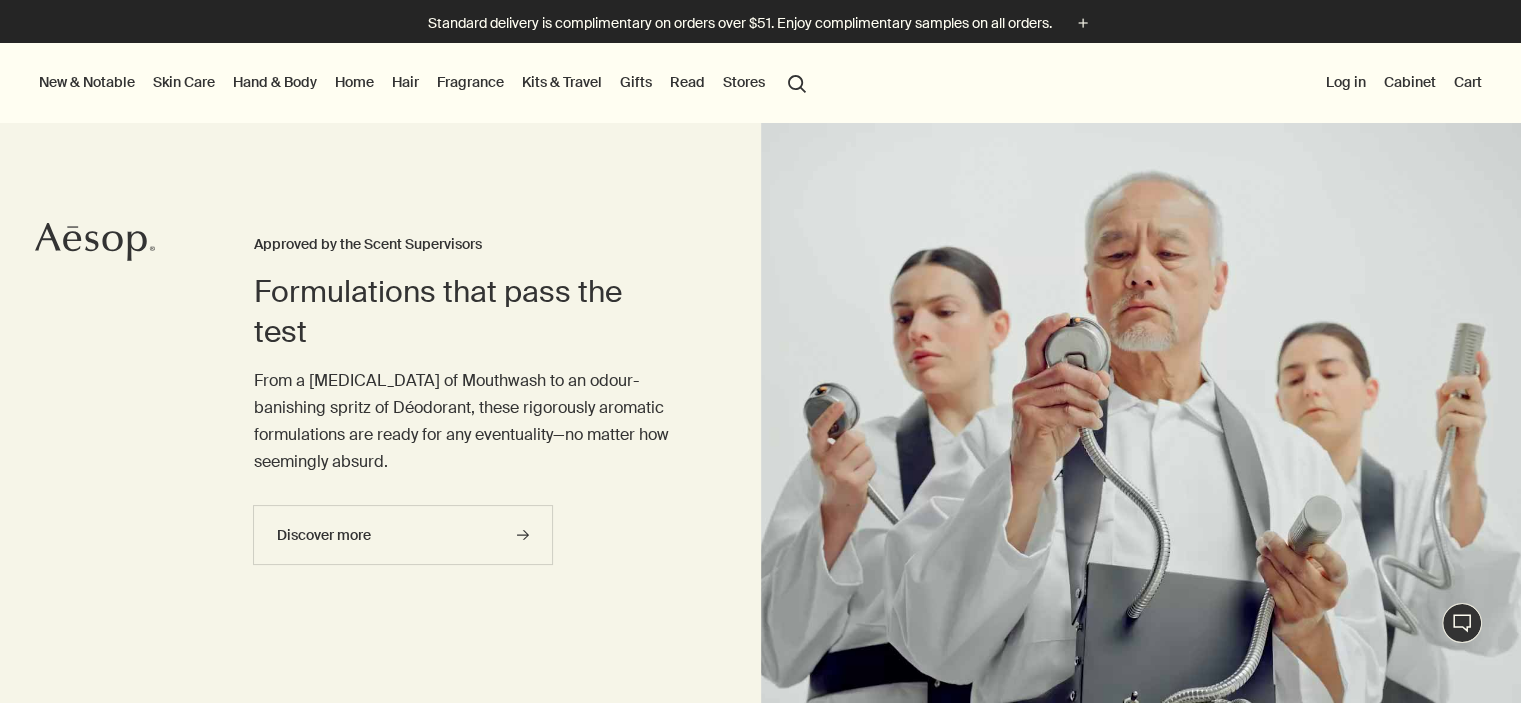 click on "Hand & Body" at bounding box center (275, 82) 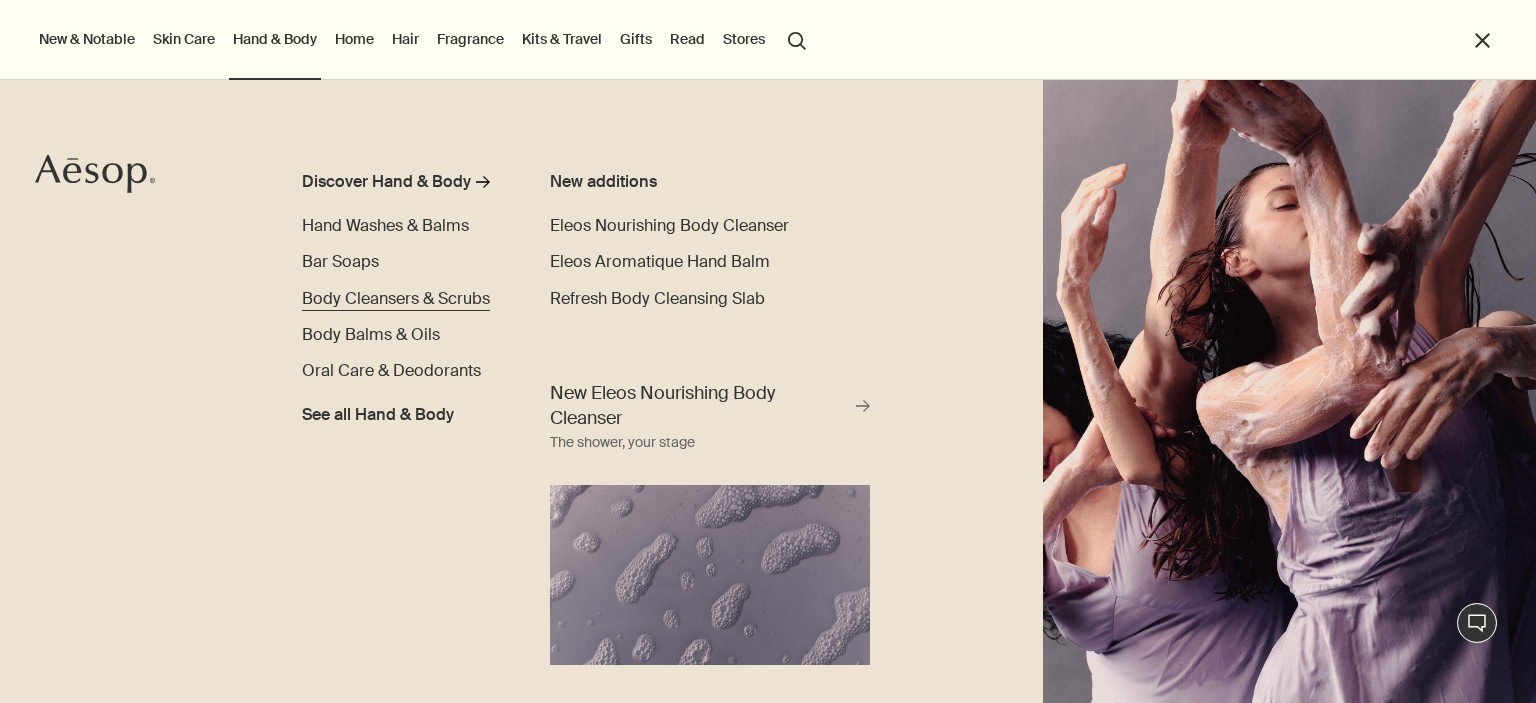 click on "Body Cleansers & Scrubs" at bounding box center (396, 298) 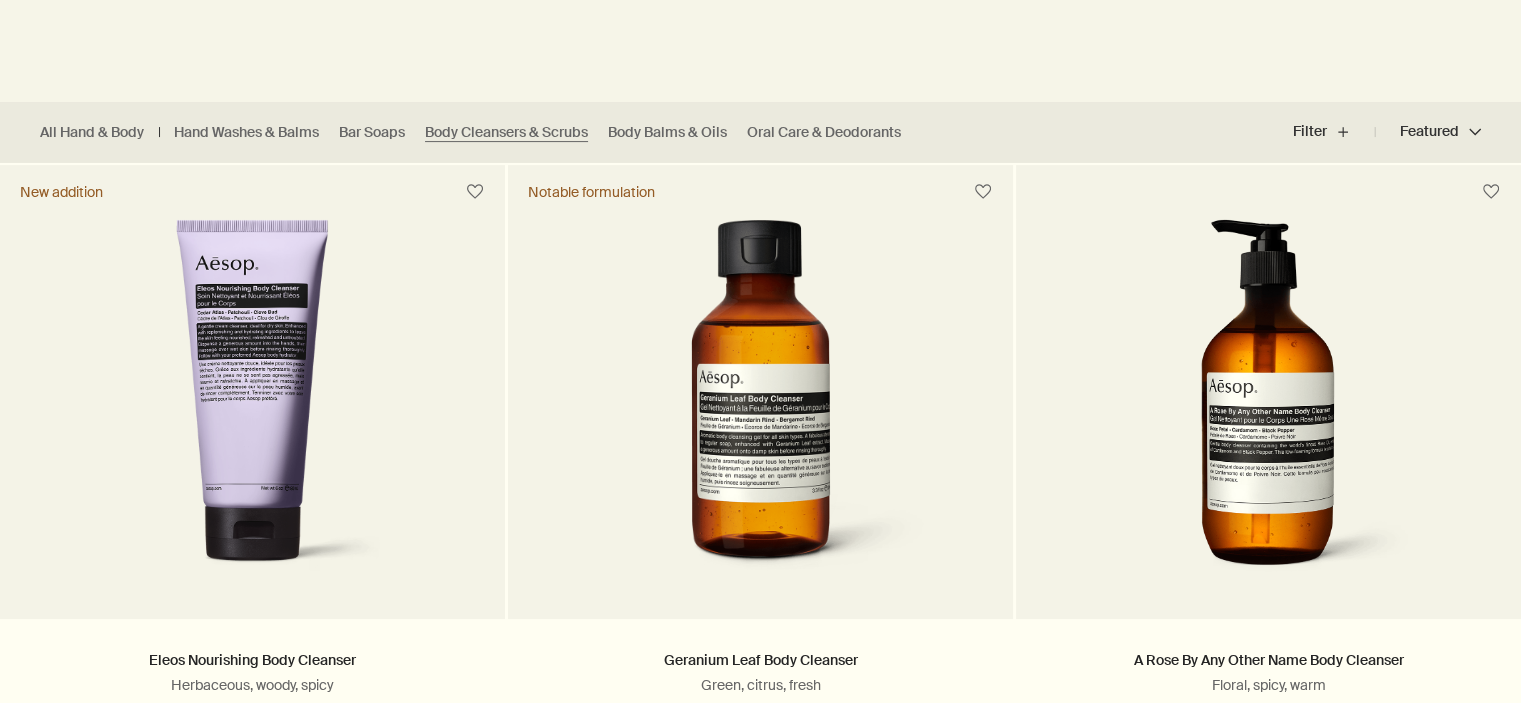 scroll, scrollTop: 0, scrollLeft: 0, axis: both 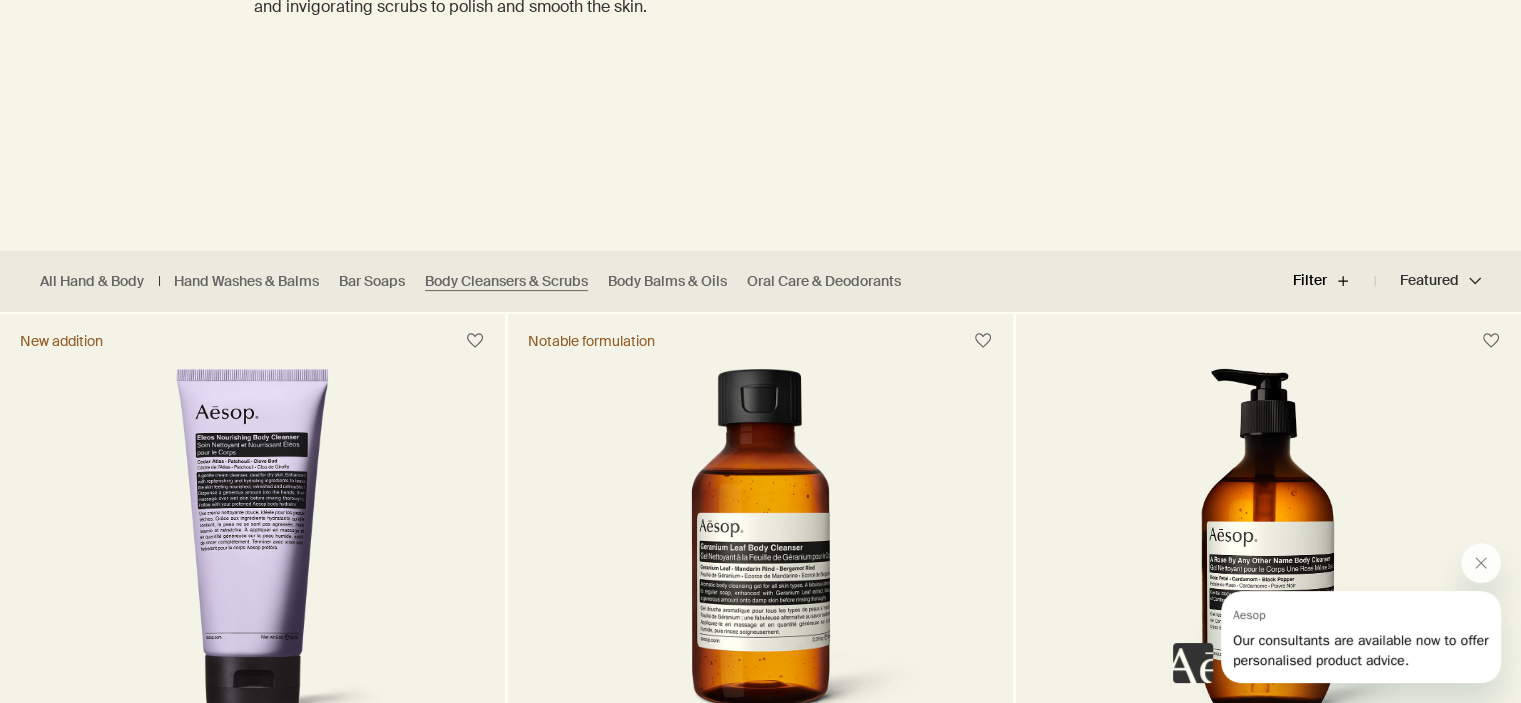 click on "Filter plus" at bounding box center (1334, 281) 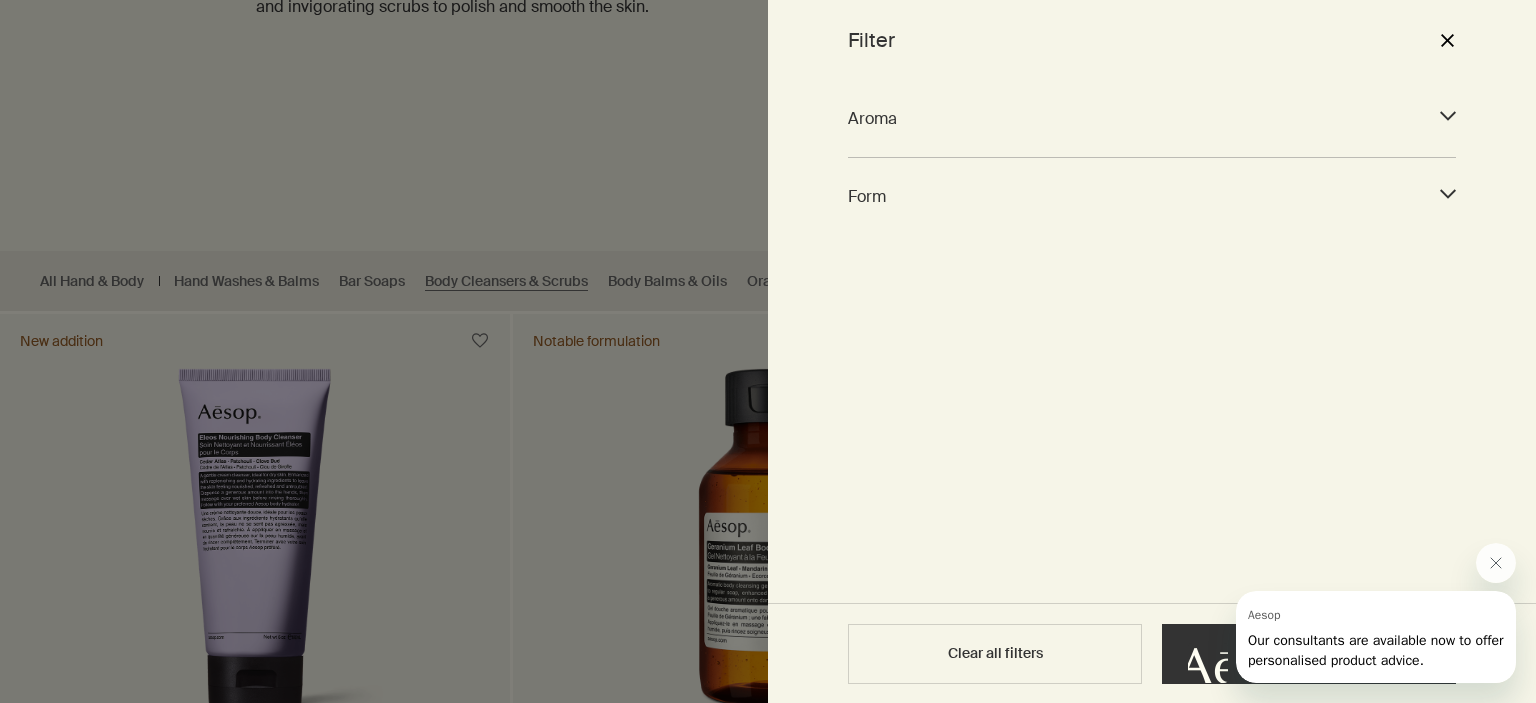 click on "Aroma" at bounding box center [1134, 118] 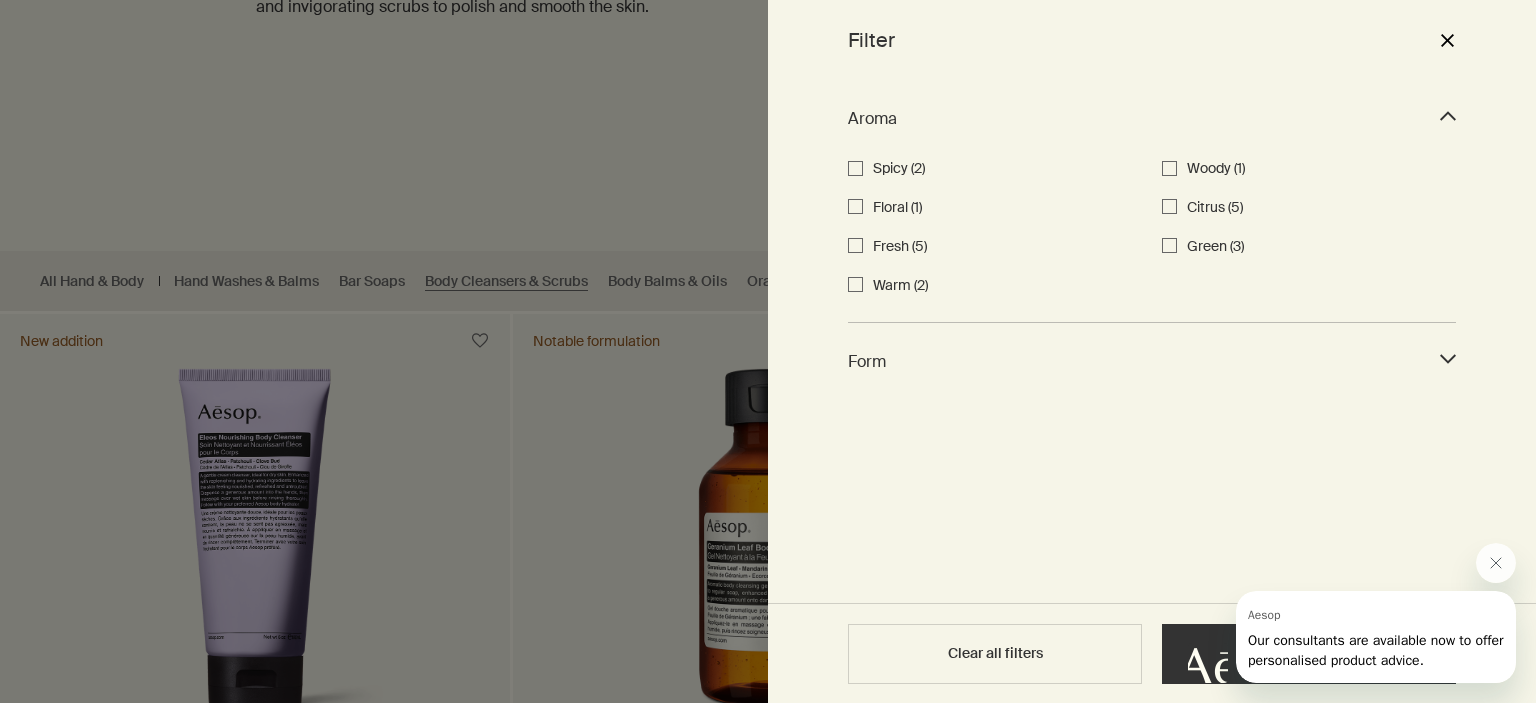 click at bounding box center (768, 351) 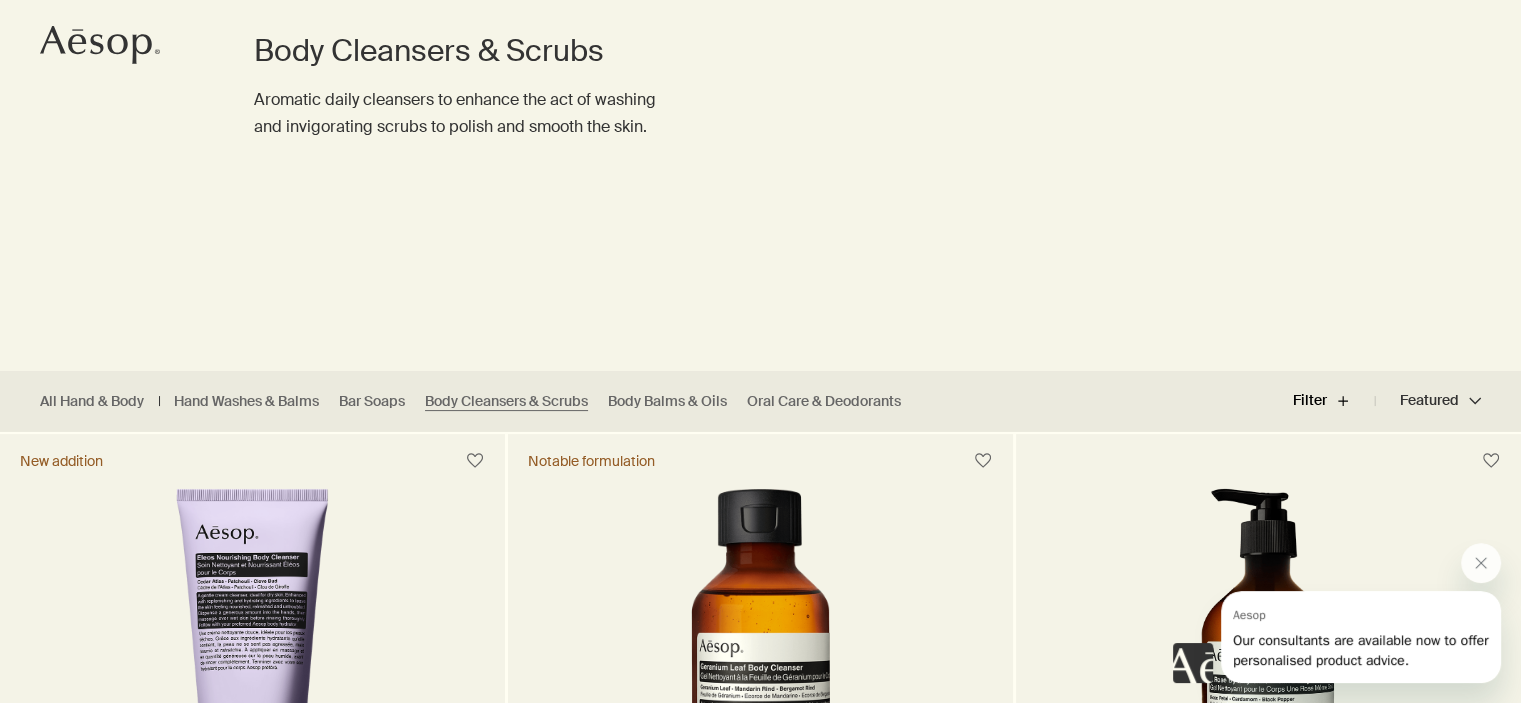 scroll, scrollTop: 204, scrollLeft: 0, axis: vertical 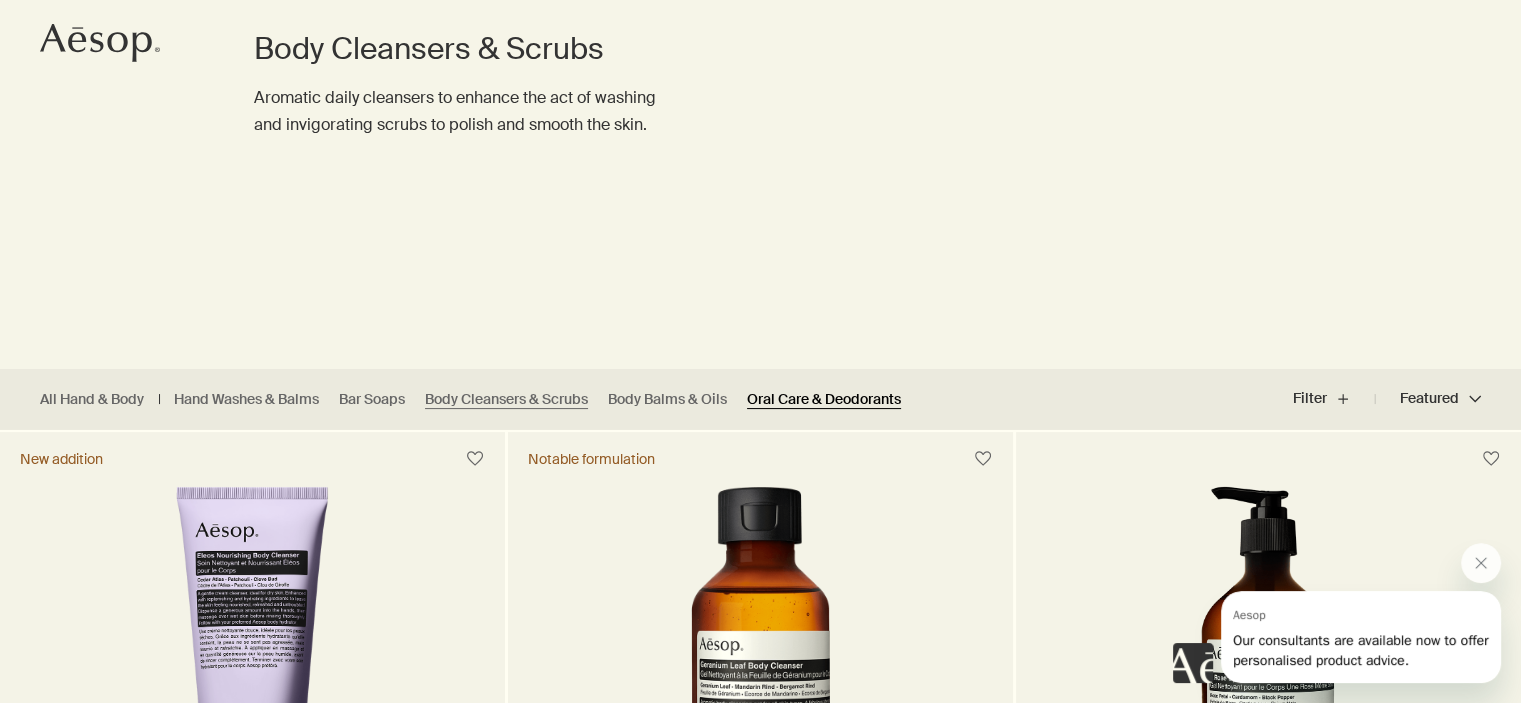 click on "Oral Care & Deodorants" at bounding box center [824, 399] 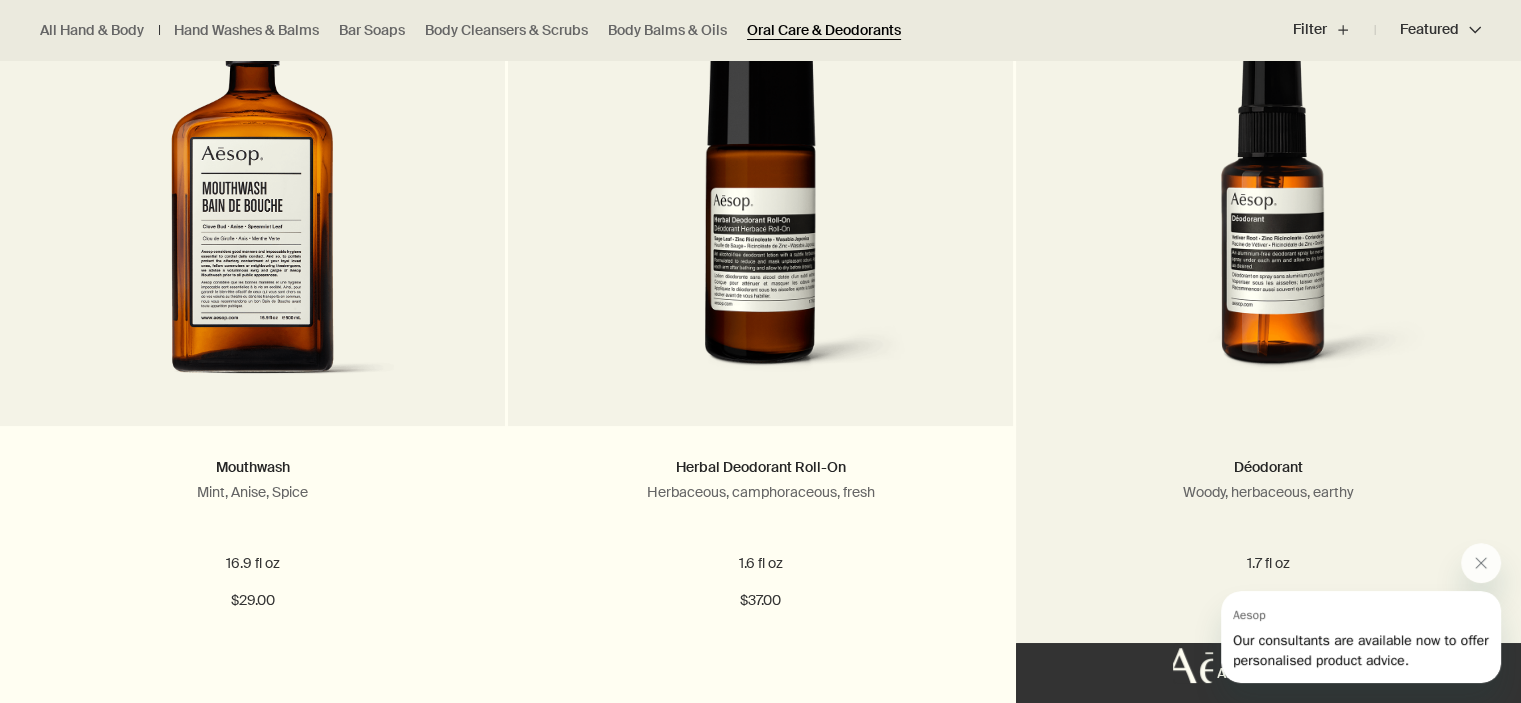 scroll, scrollTop: 666, scrollLeft: 0, axis: vertical 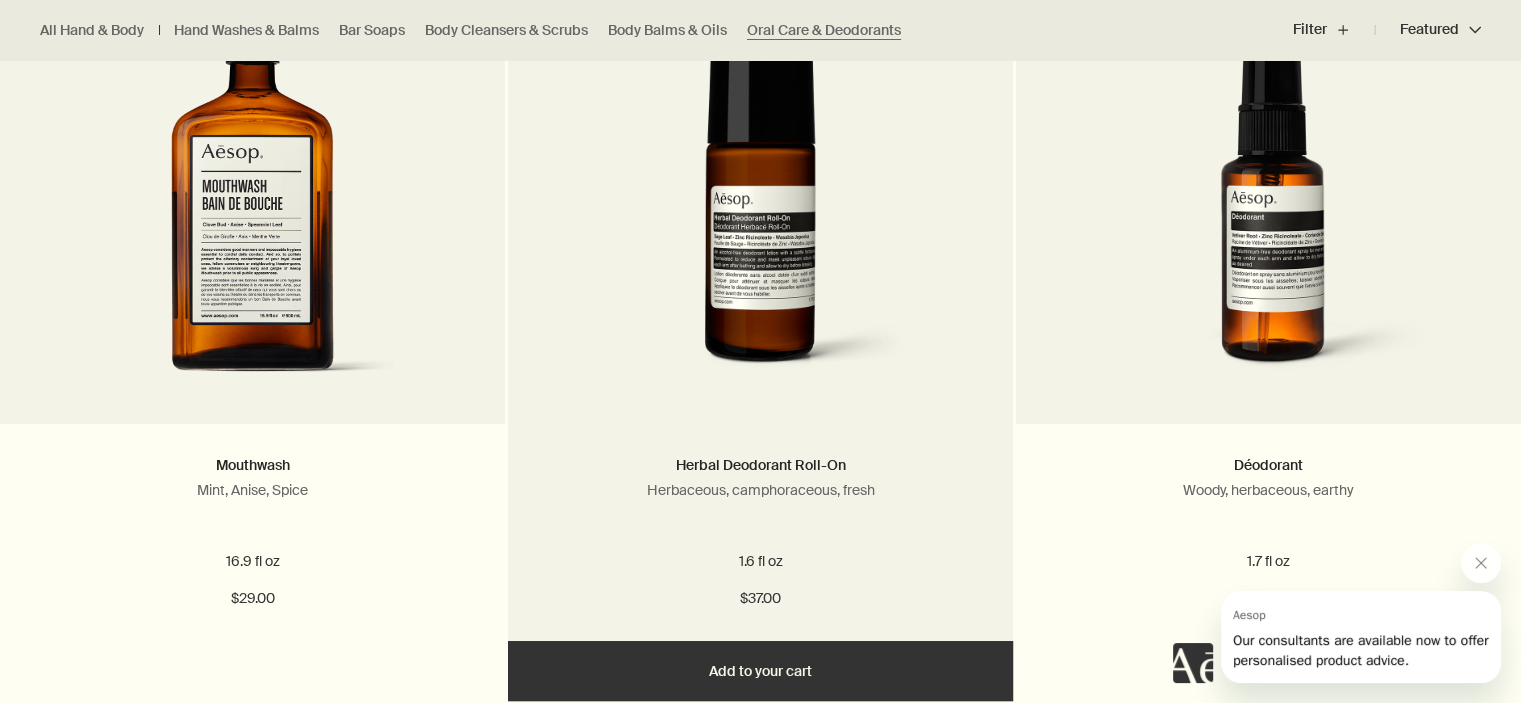 click at bounding box center (761, 209) 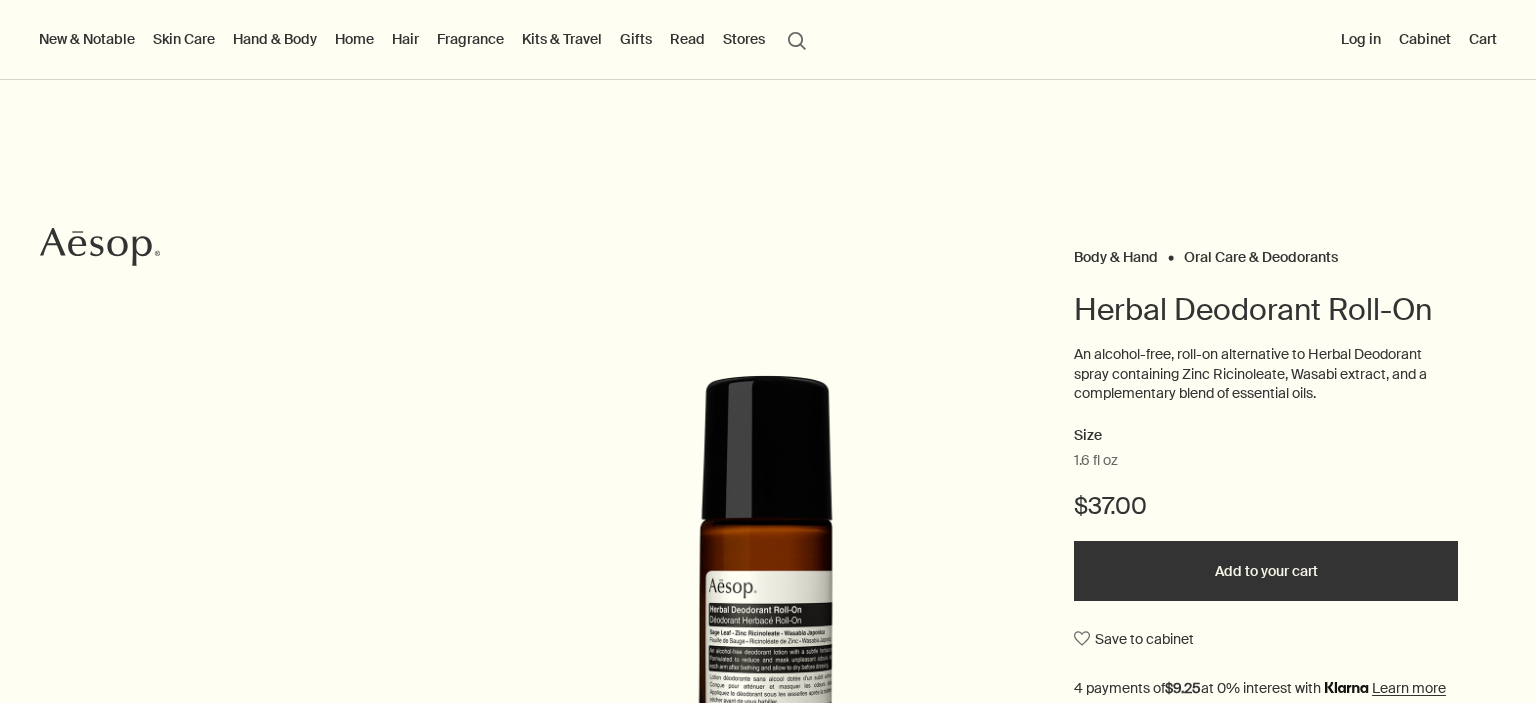 scroll, scrollTop: 0, scrollLeft: 0, axis: both 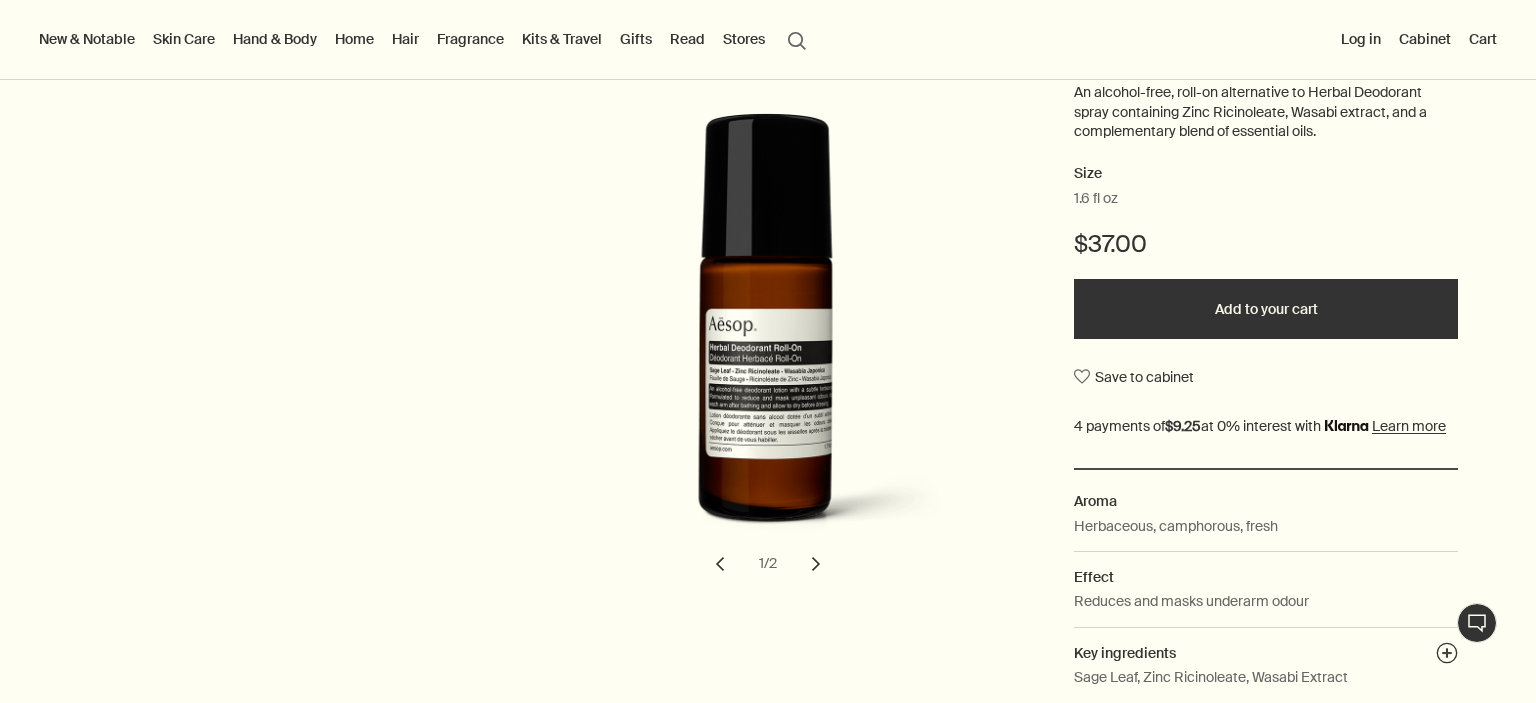 click on "chevron" at bounding box center [816, 564] 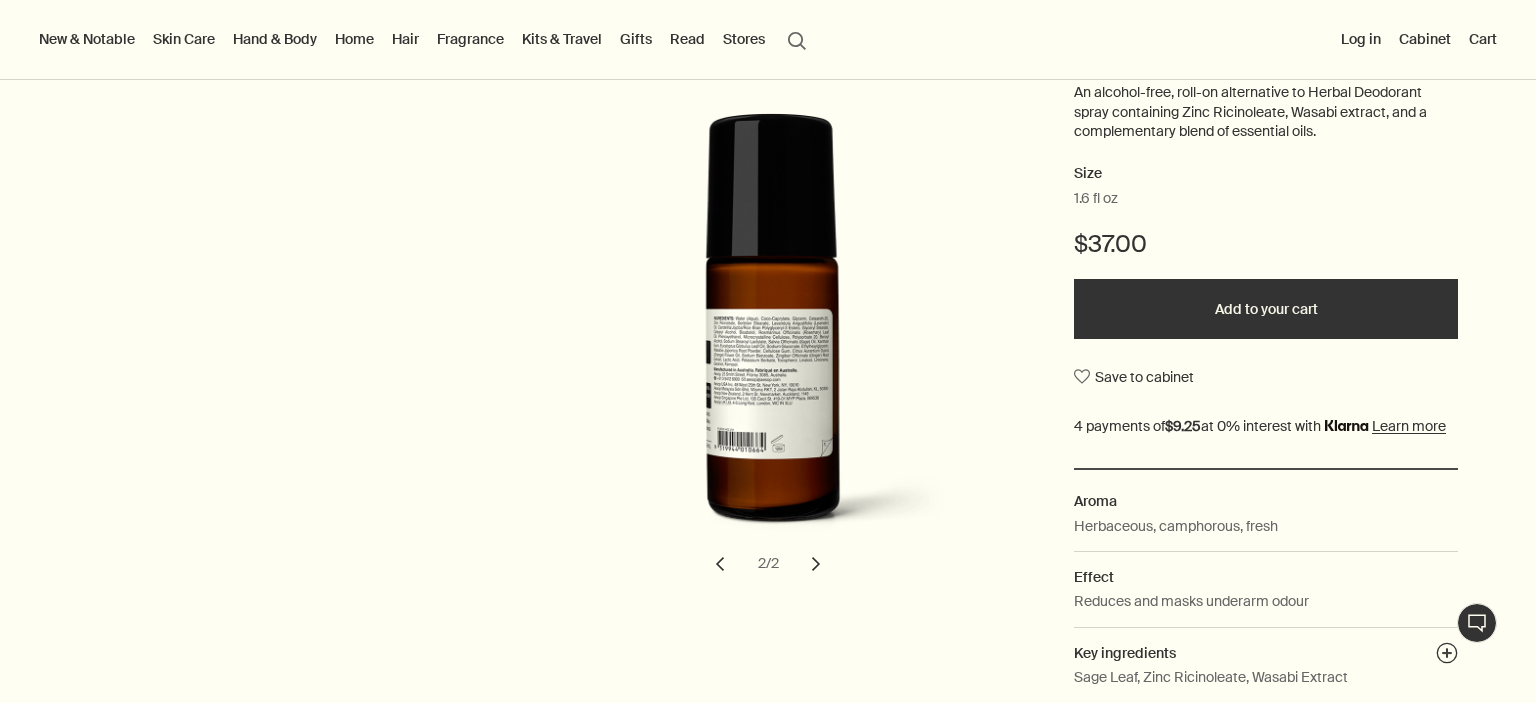 click on "chevron" at bounding box center (816, 564) 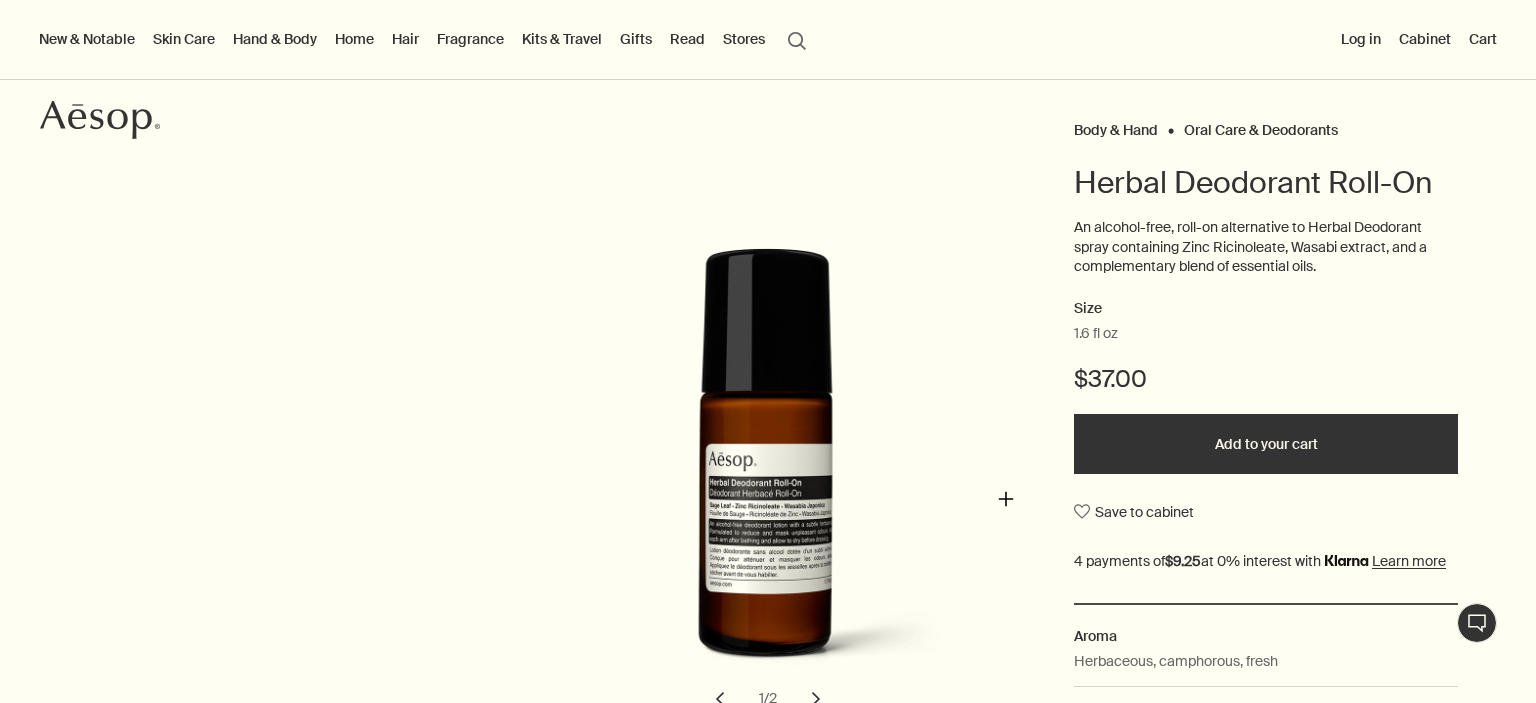scroll, scrollTop: 119, scrollLeft: 0, axis: vertical 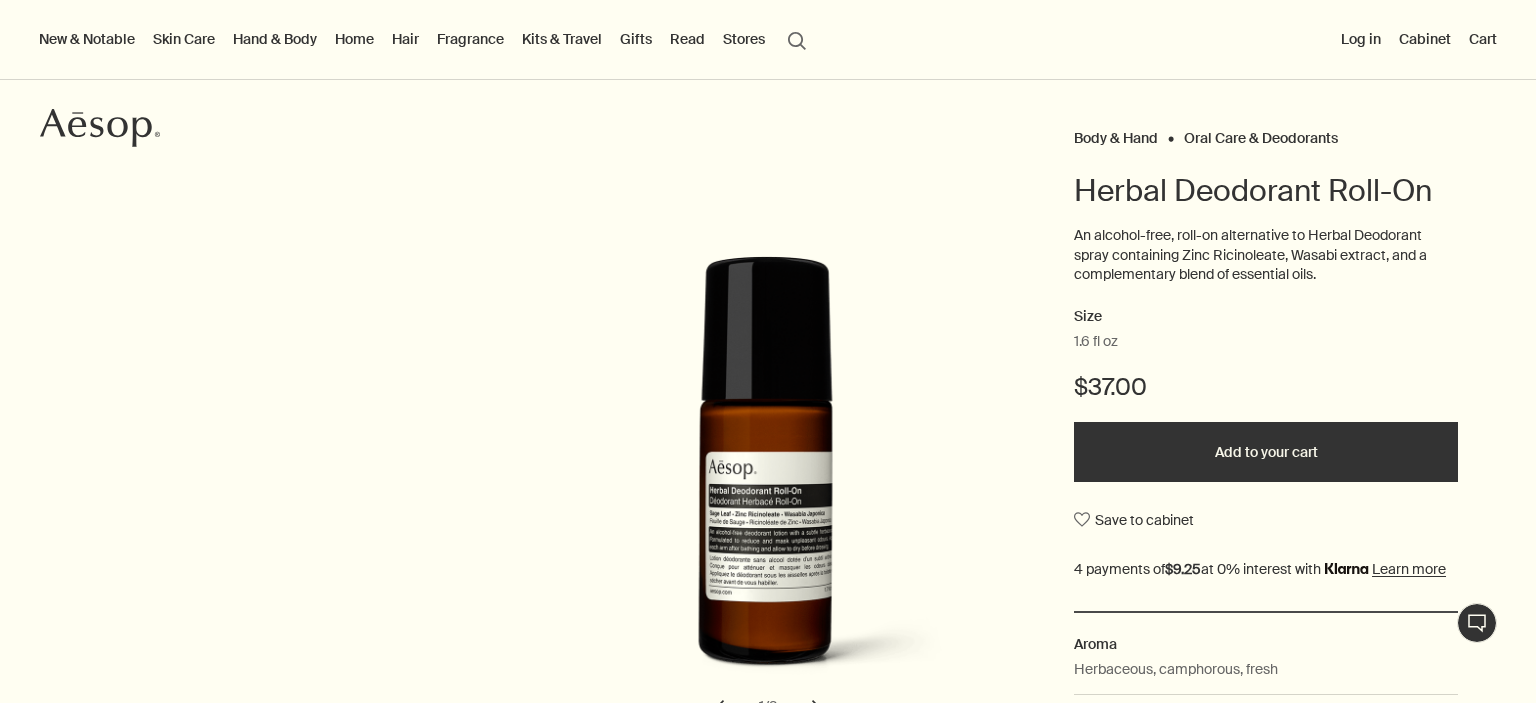 click on "An alcohol-free, roll-on alternative to Herbal Deodorant spray containing Zinc Ricinoleate, Wasabi extract, and a complementary blend of essential oils." at bounding box center [1266, 255] 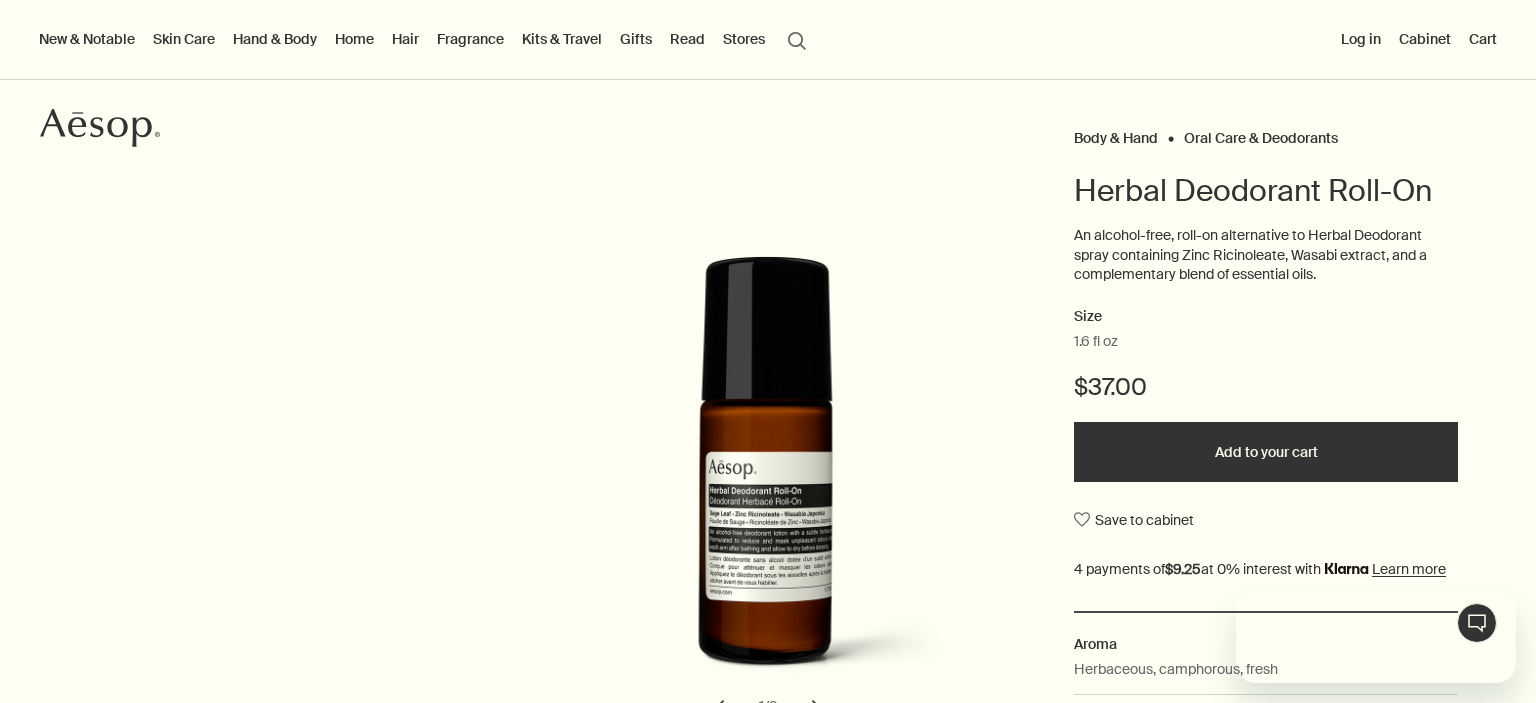 scroll, scrollTop: 0, scrollLeft: 0, axis: both 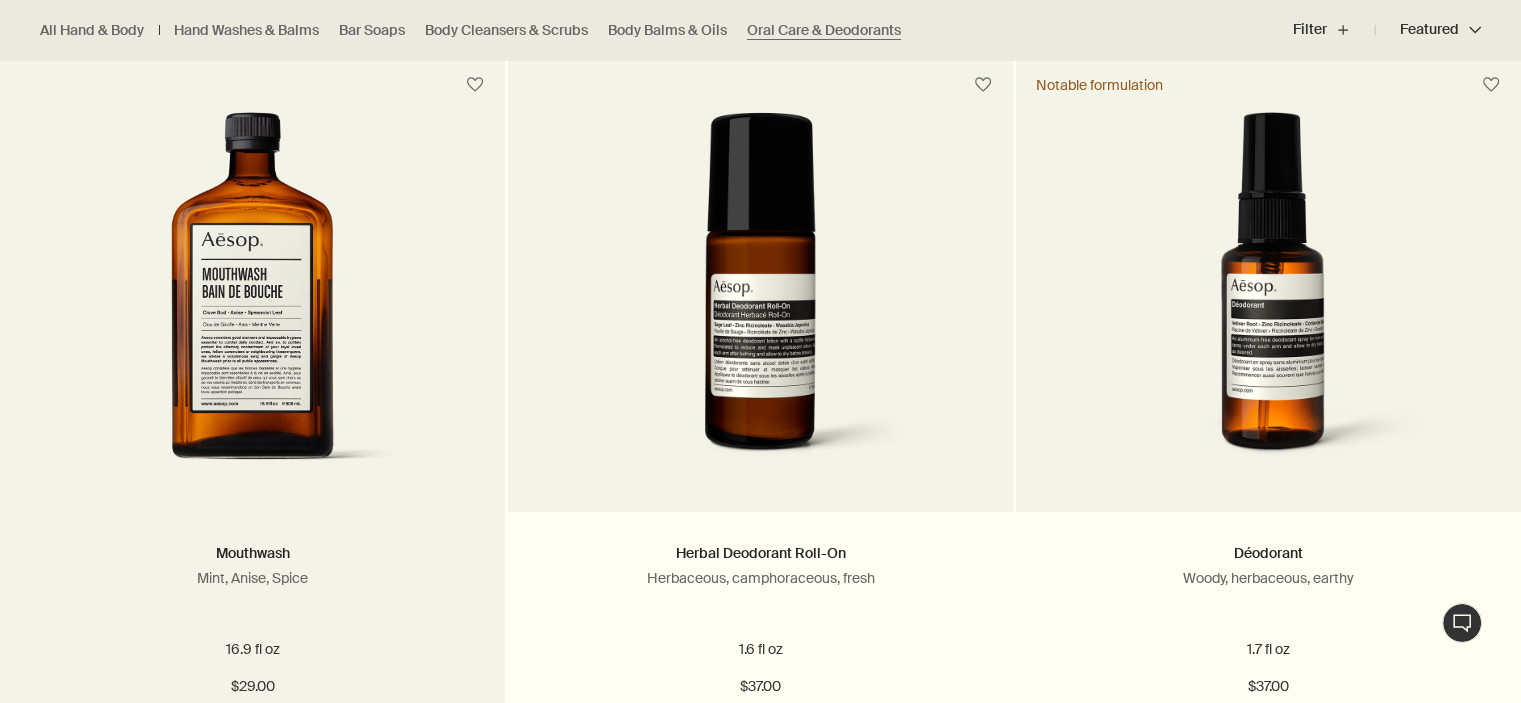 click at bounding box center [252, 297] 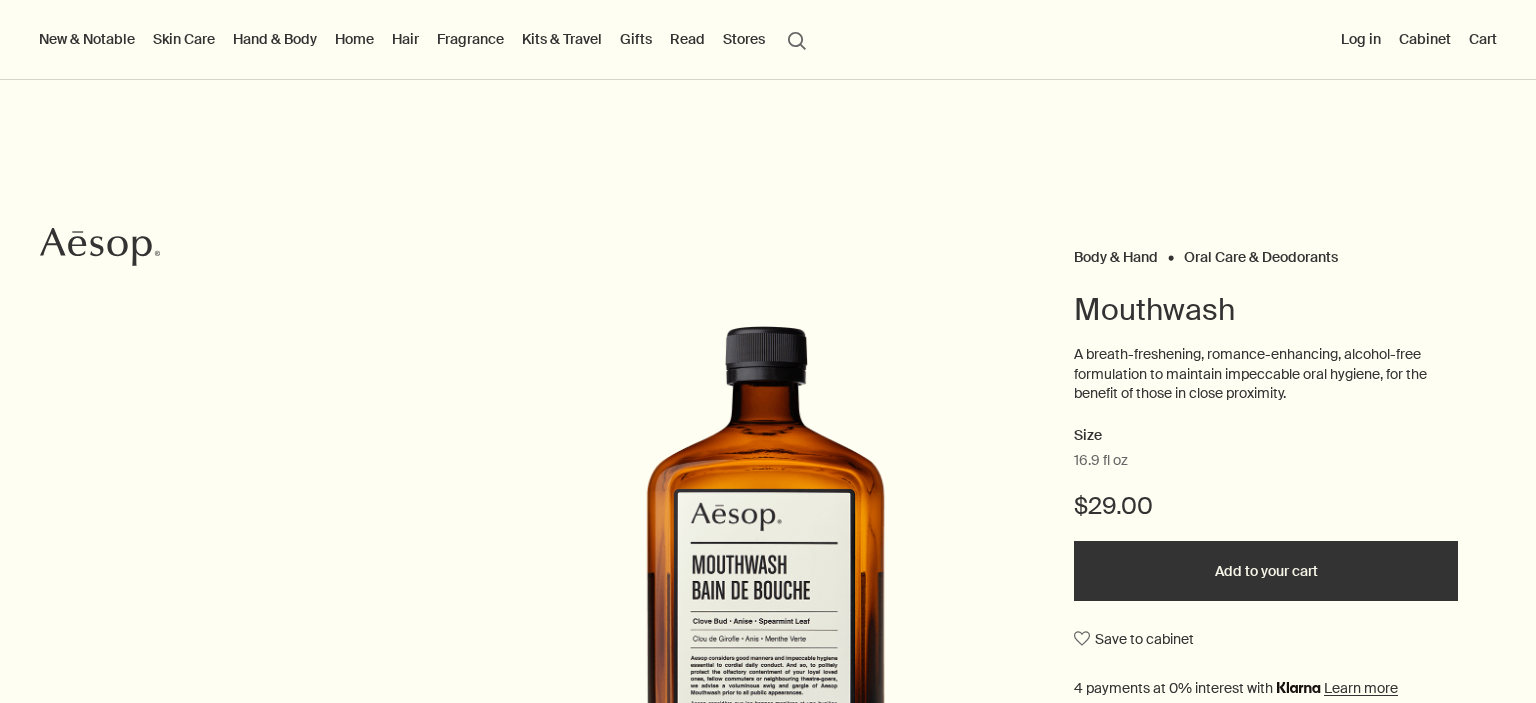 scroll, scrollTop: 0, scrollLeft: 0, axis: both 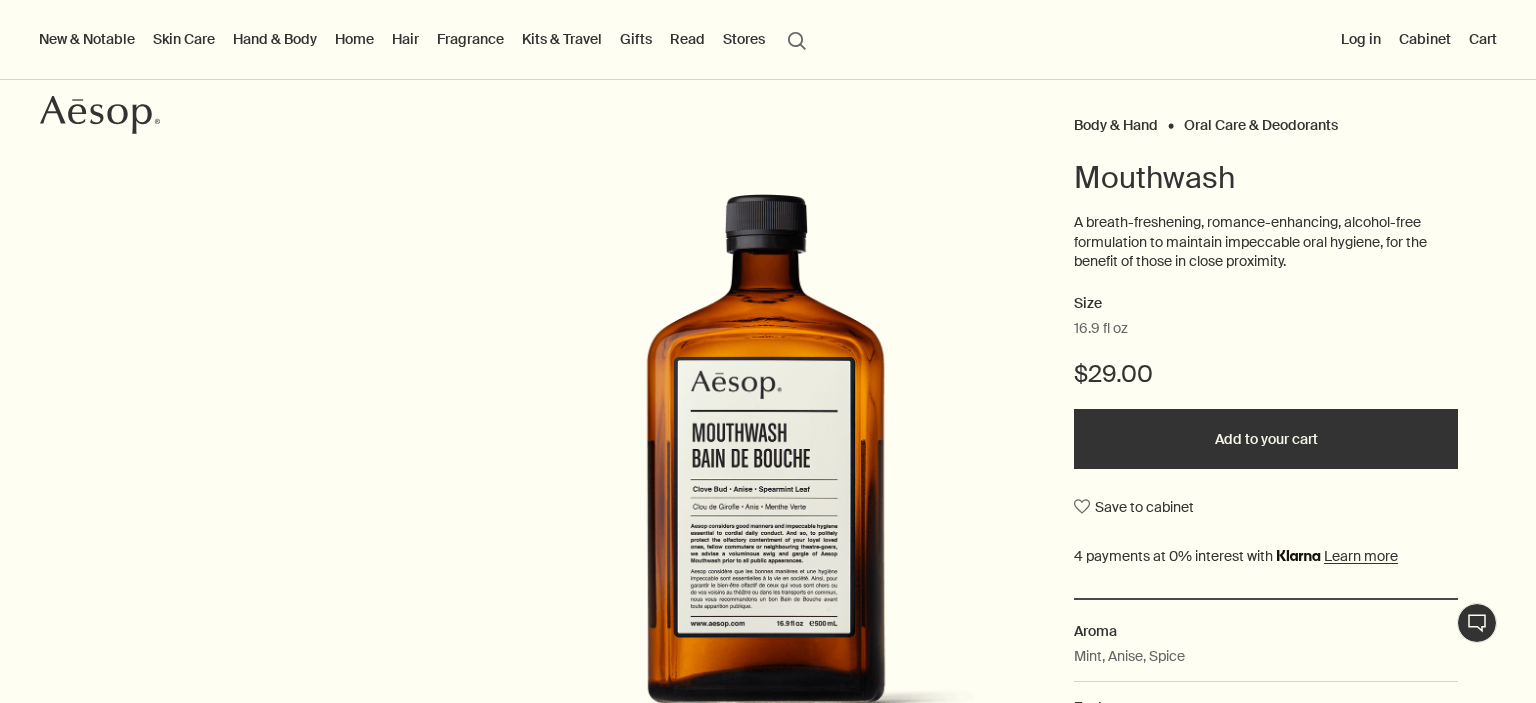click on "Add to your cart" 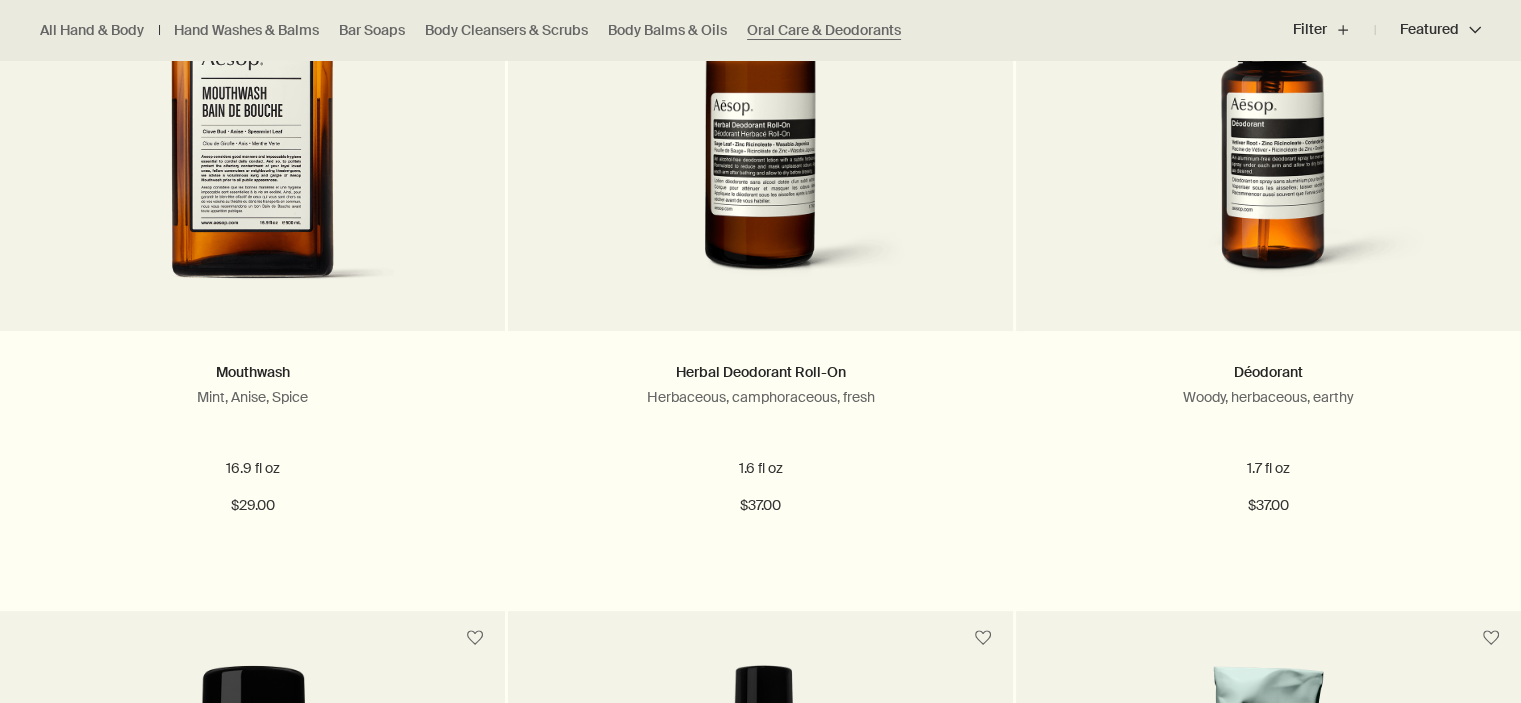 scroll, scrollTop: 0, scrollLeft: 0, axis: both 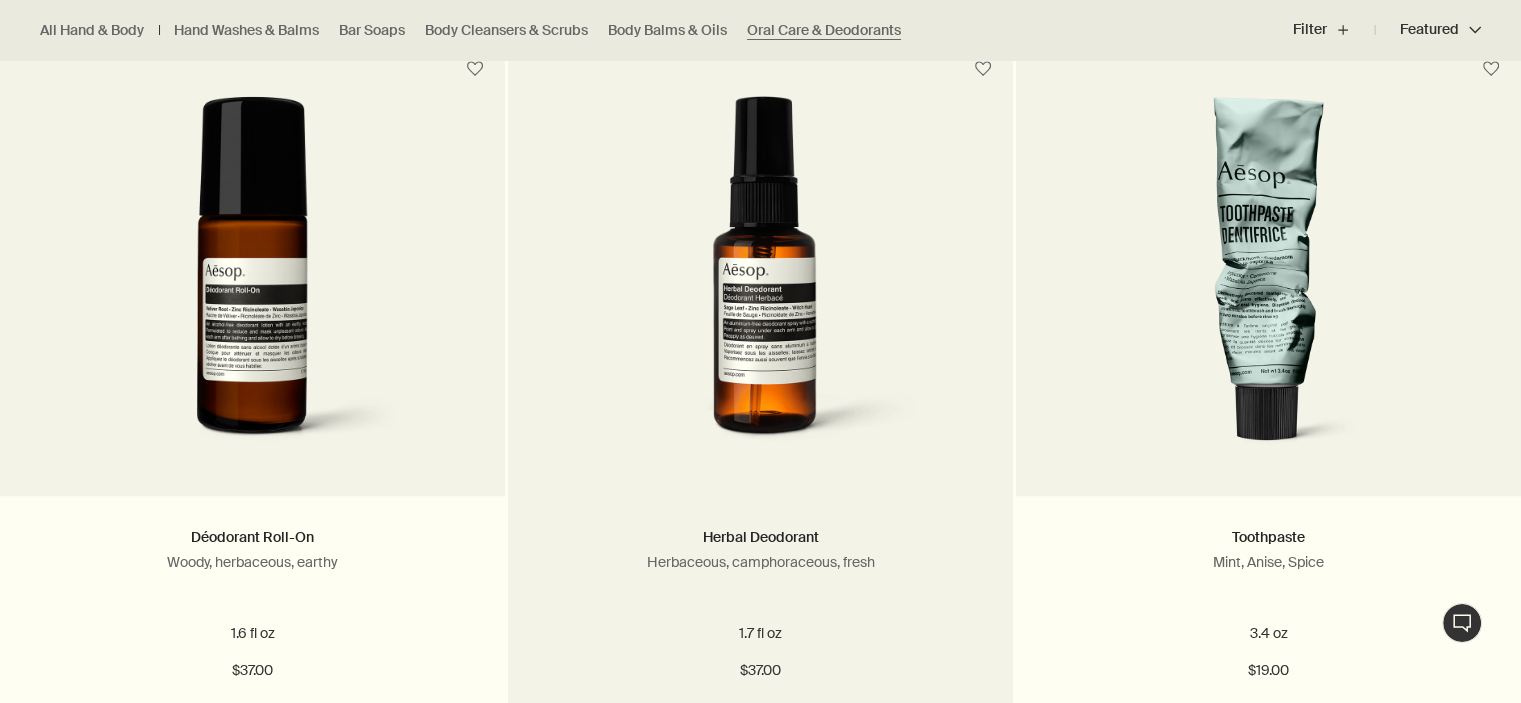 click at bounding box center [761, 281] 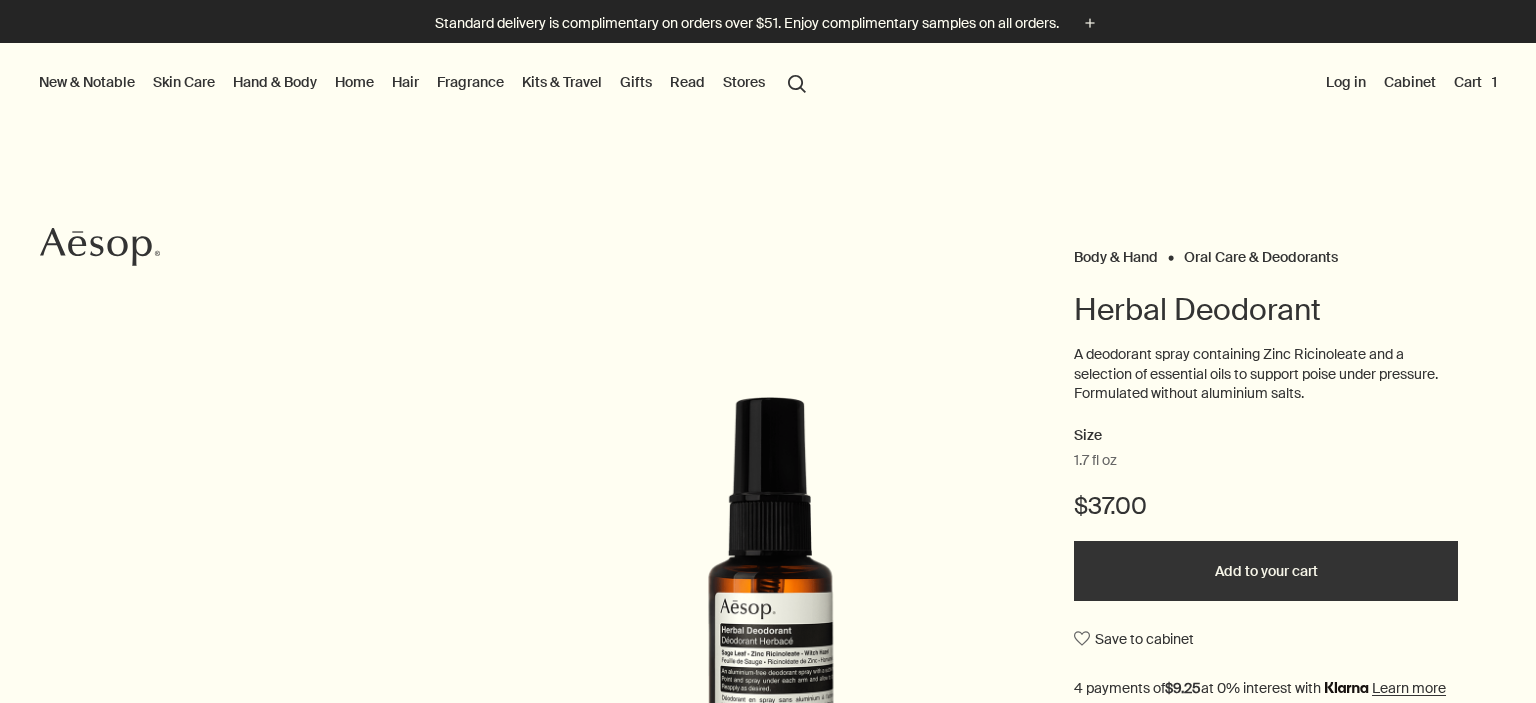 scroll, scrollTop: 0, scrollLeft: 0, axis: both 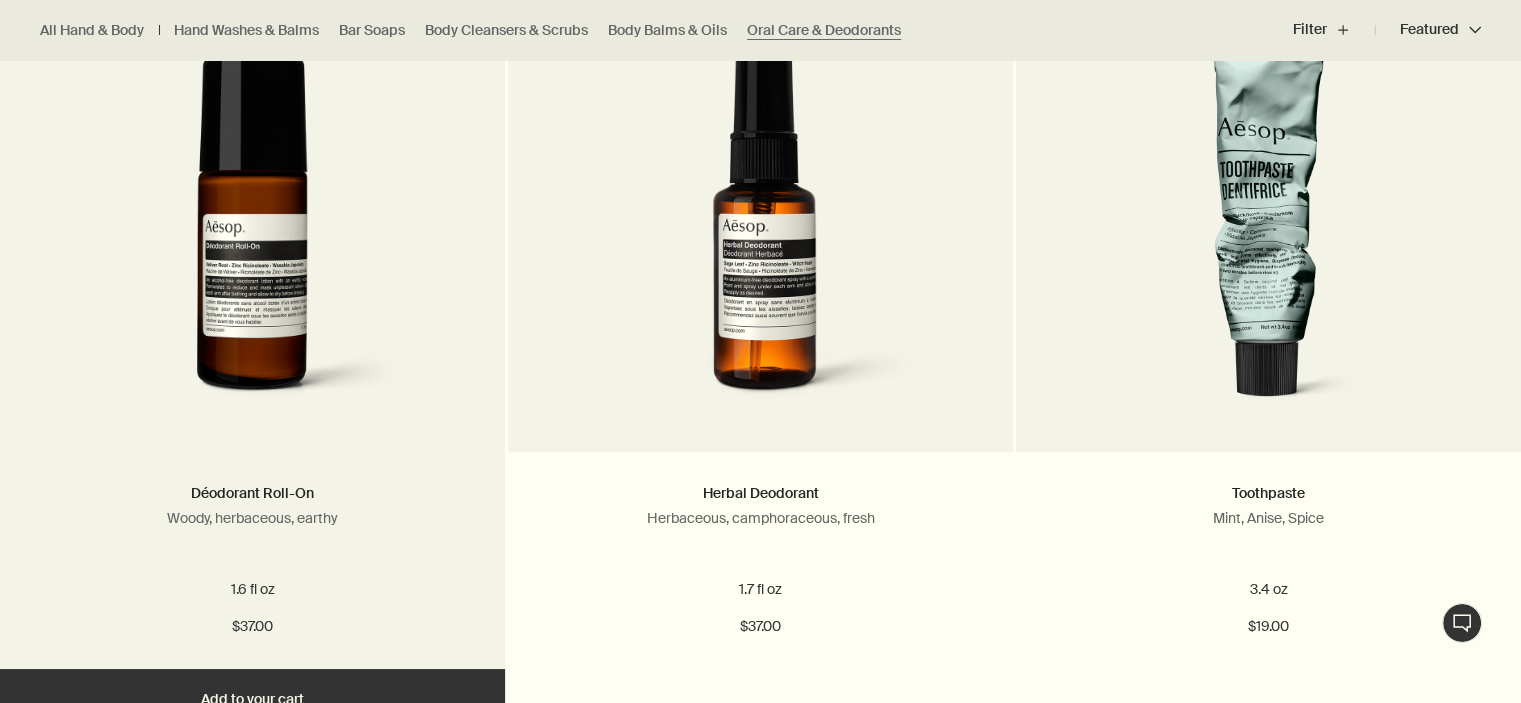 click at bounding box center (253, 237) 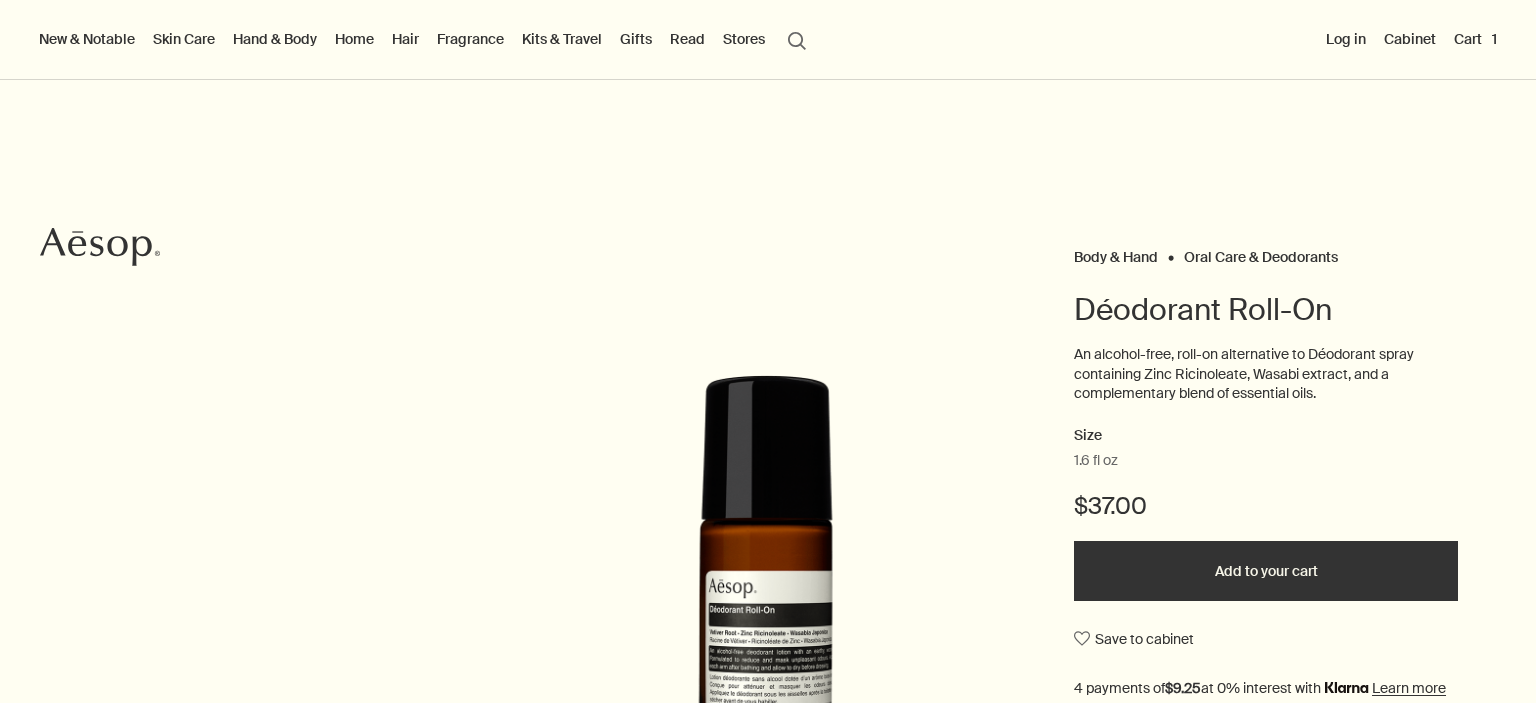 scroll, scrollTop: 0, scrollLeft: 0, axis: both 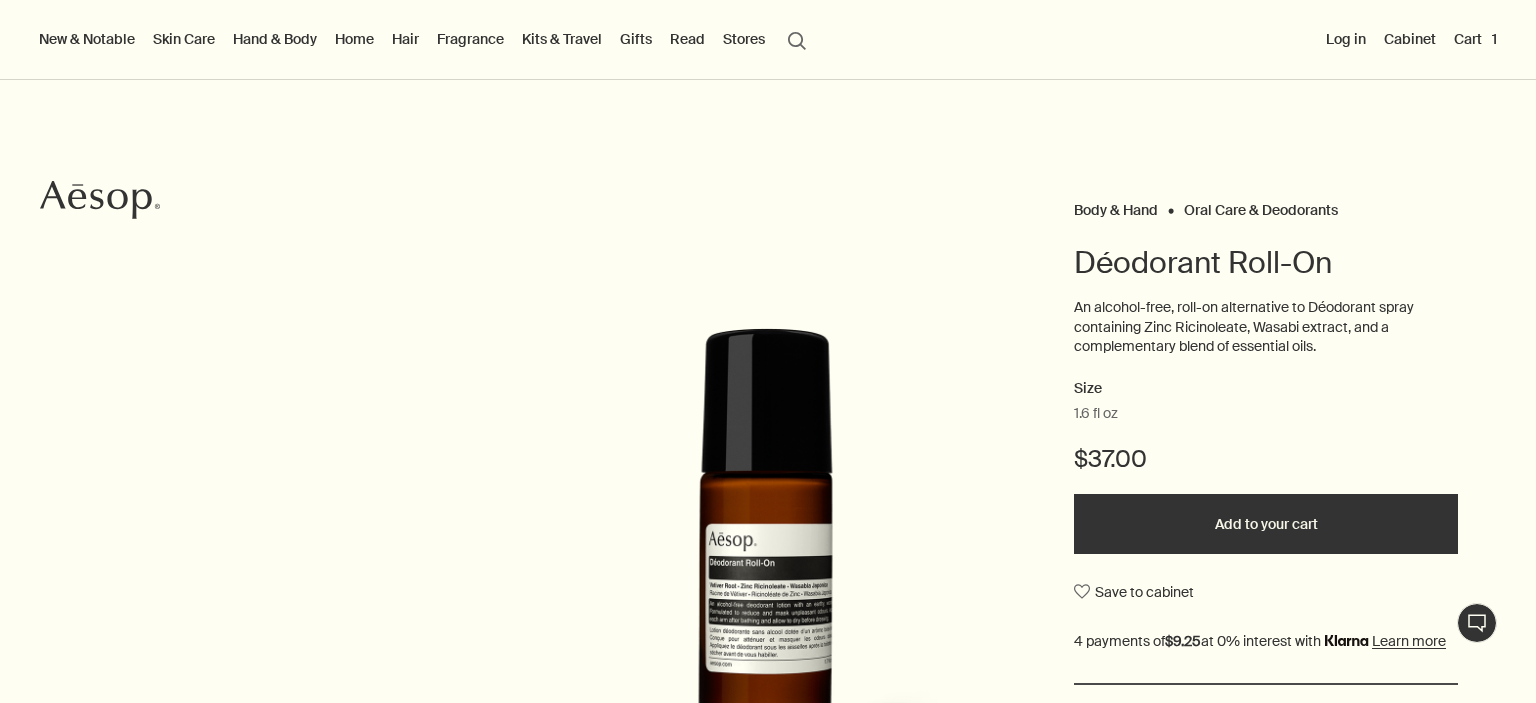 click on "Add to your cart" at bounding box center (1266, 524) 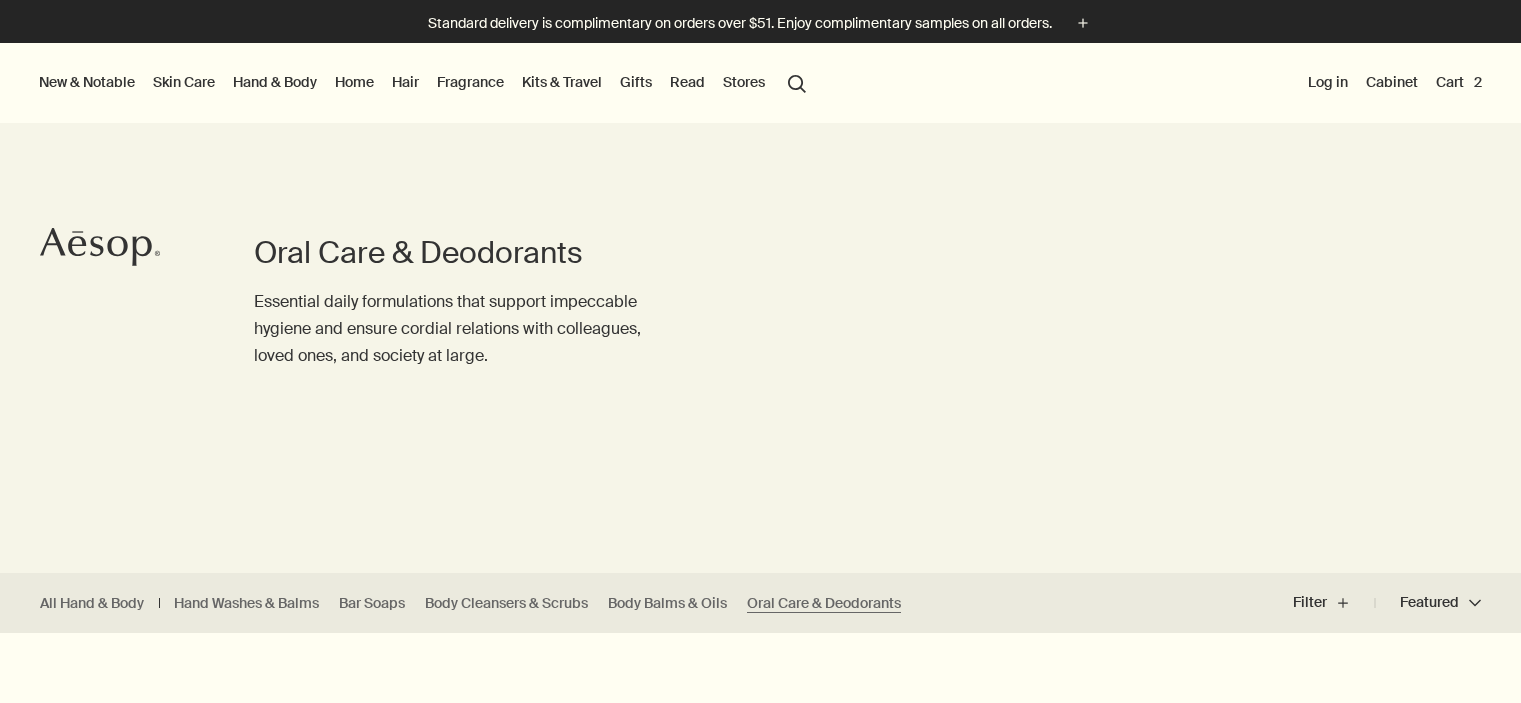 scroll, scrollTop: 0, scrollLeft: 0, axis: both 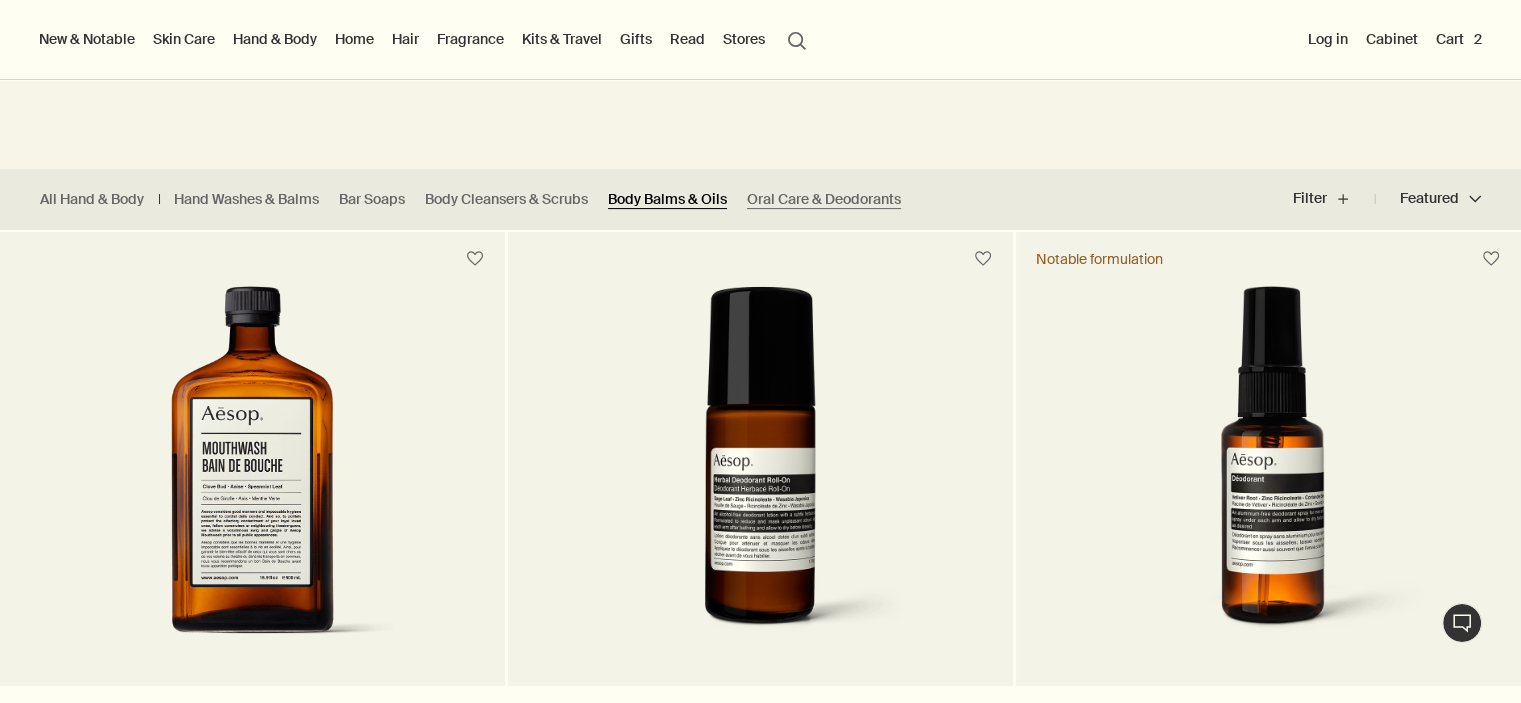 click on "Body Balms & Oils" at bounding box center (667, 199) 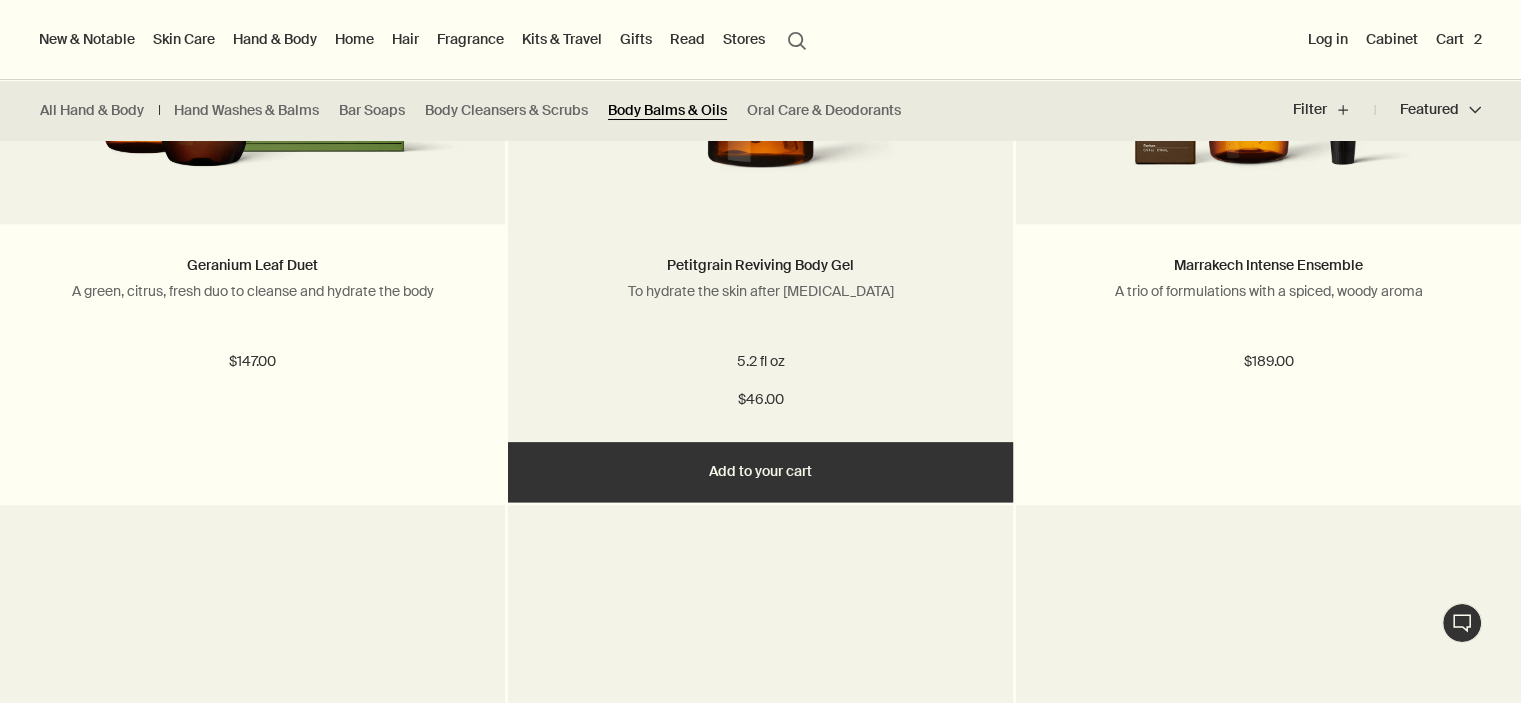 scroll, scrollTop: 2230, scrollLeft: 0, axis: vertical 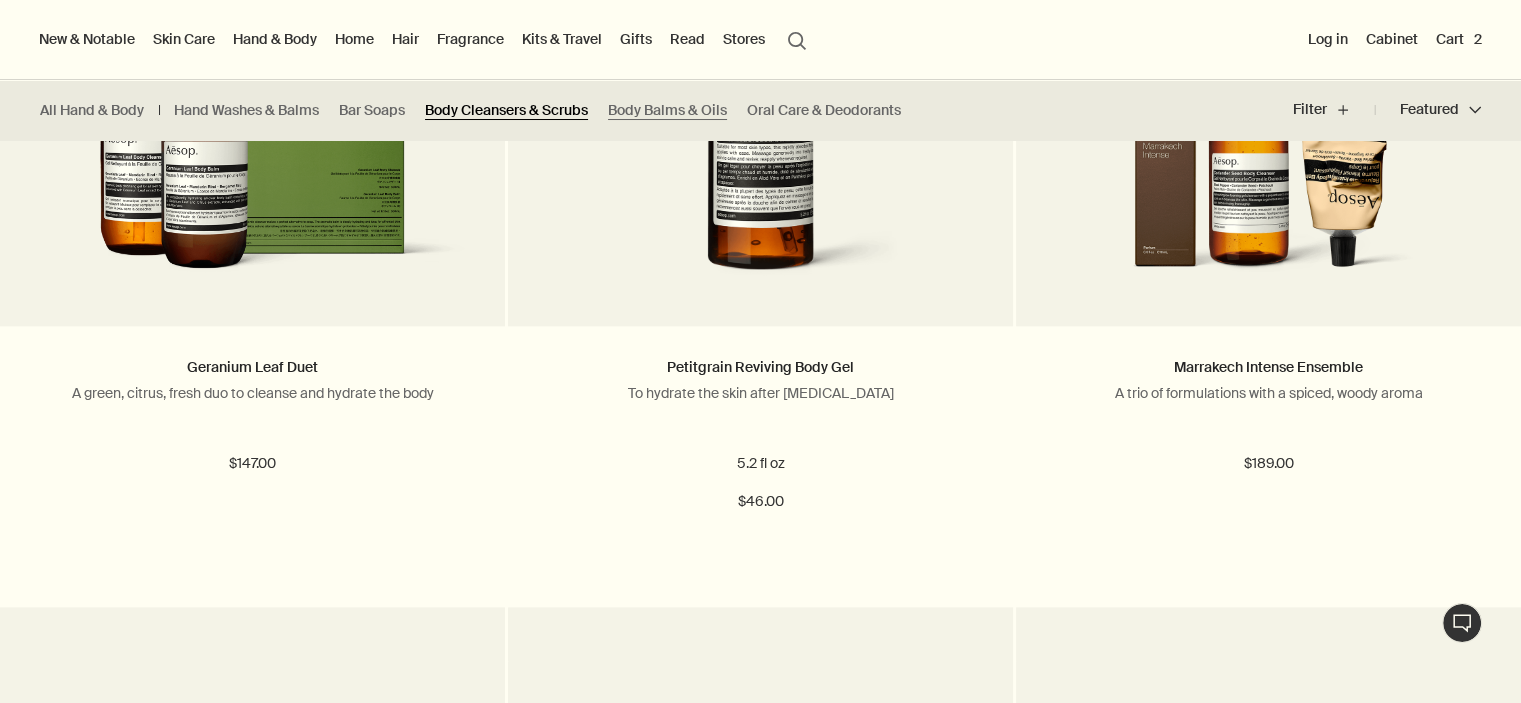 click on "Body Cleansers & Scrubs" at bounding box center [506, 110] 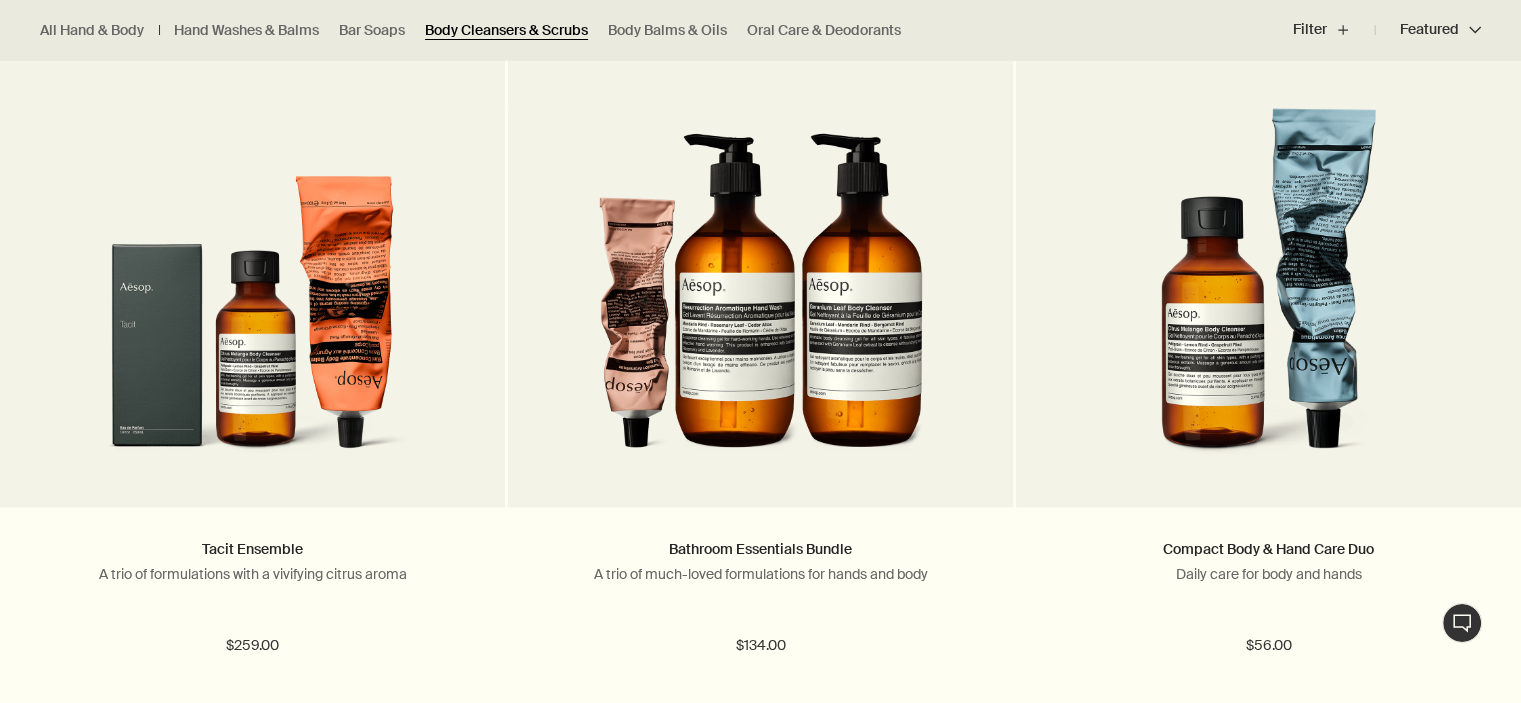 scroll, scrollTop: 3480, scrollLeft: 0, axis: vertical 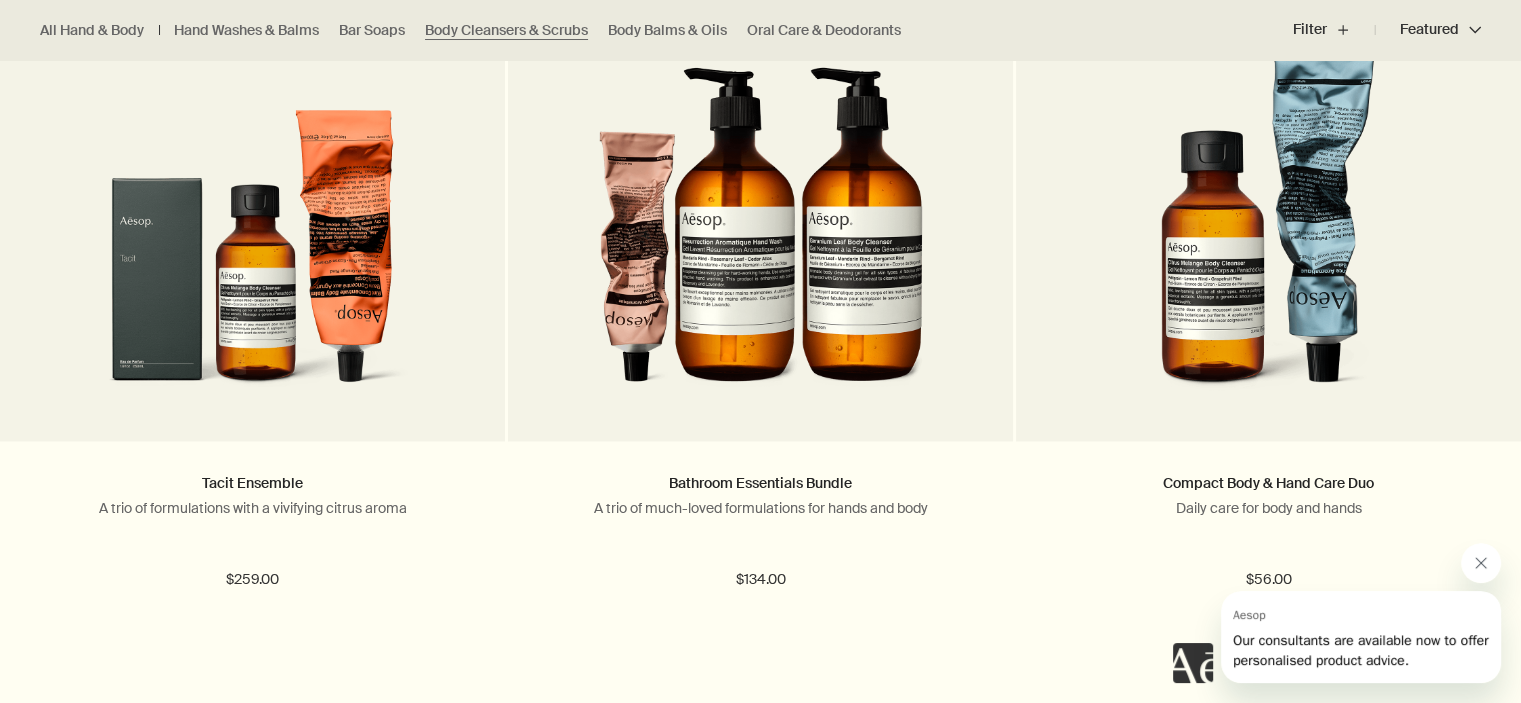click at bounding box center (1481, 563) 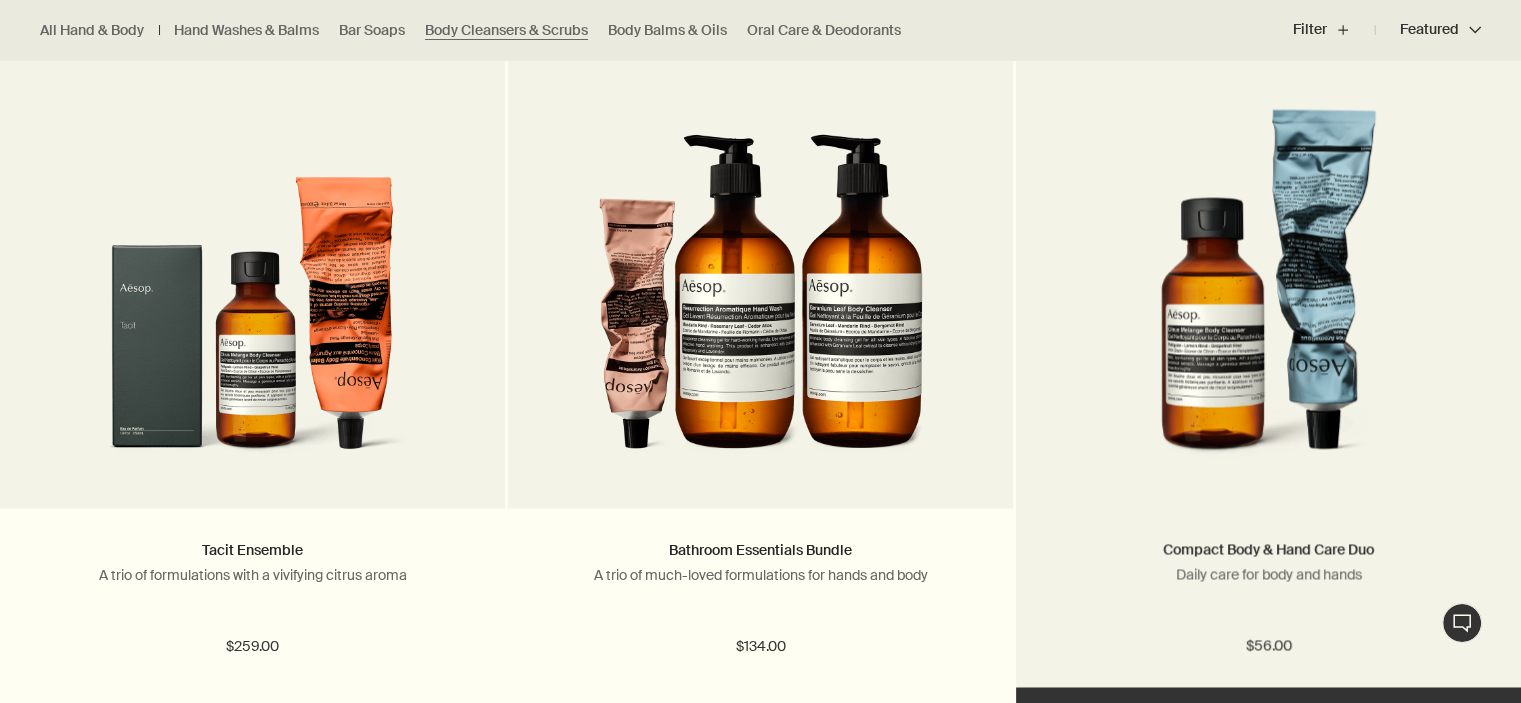scroll, scrollTop: 3494, scrollLeft: 0, axis: vertical 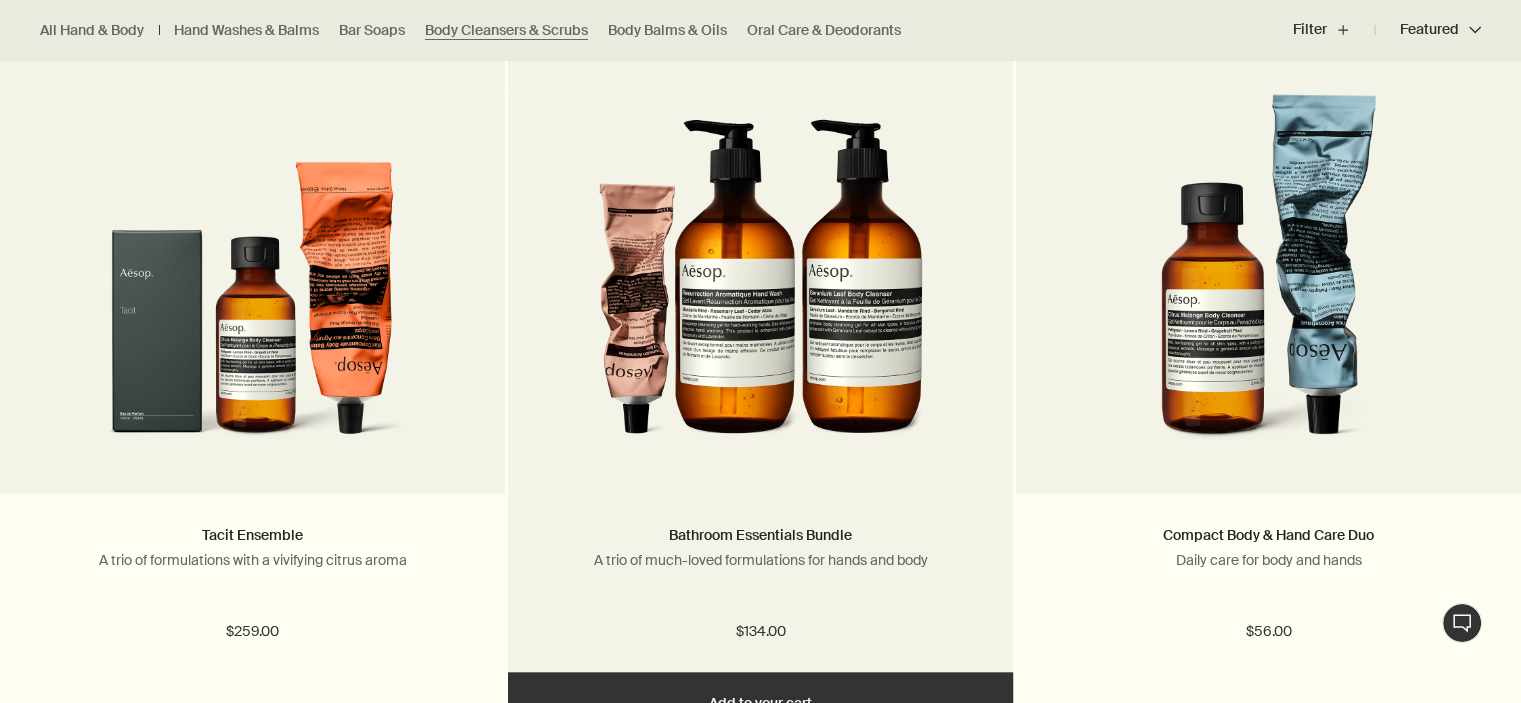click at bounding box center (761, 278) 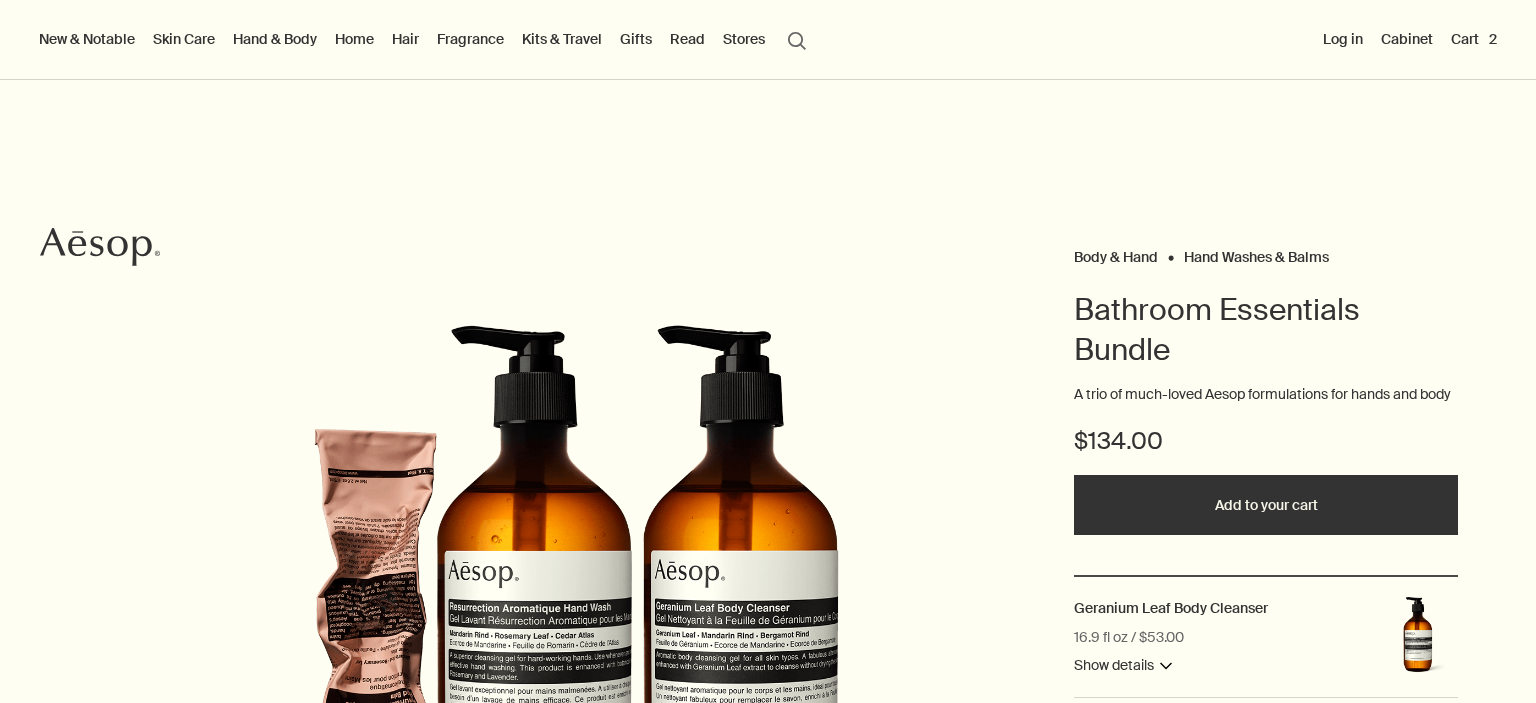 scroll, scrollTop: 0, scrollLeft: 0, axis: both 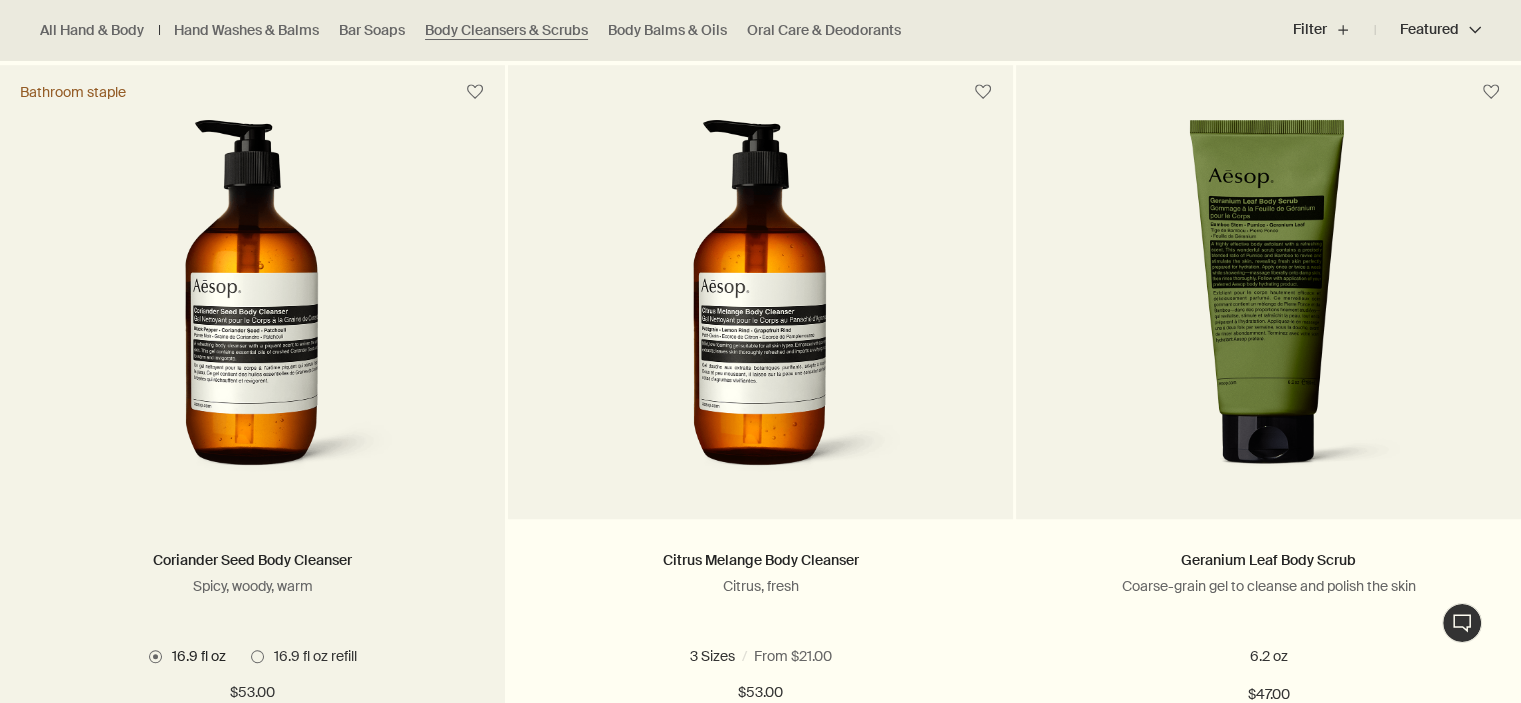 click at bounding box center (252, 304) 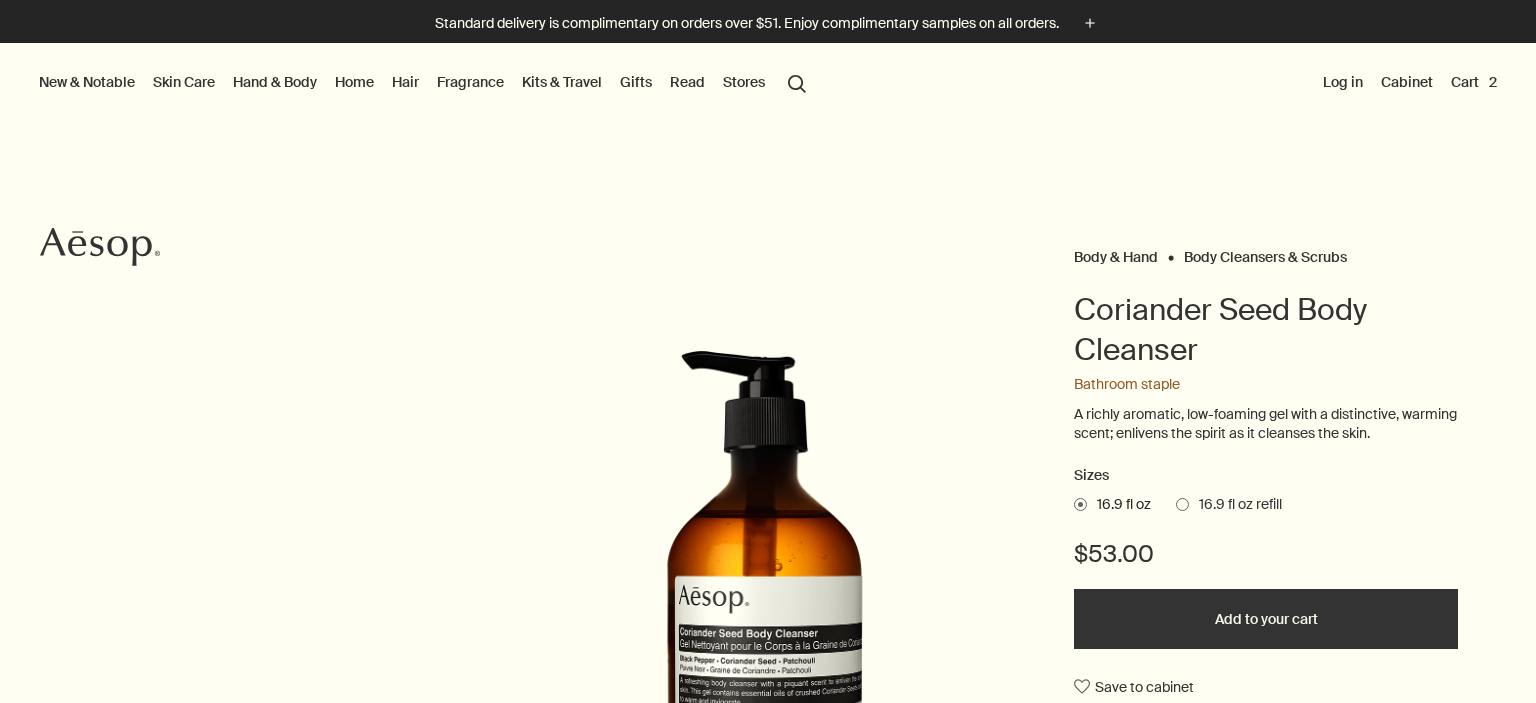 scroll, scrollTop: 0, scrollLeft: 0, axis: both 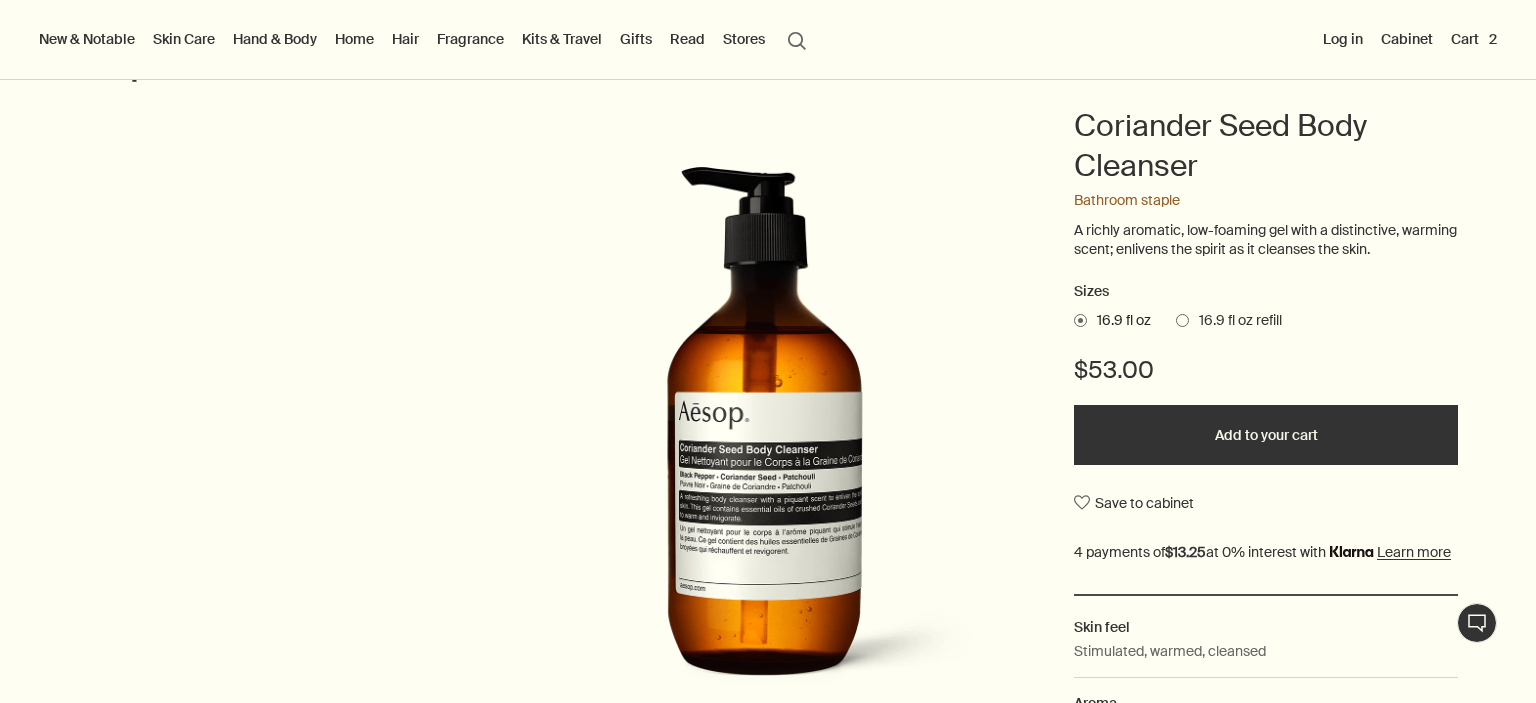 click at bounding box center [1182, 320] 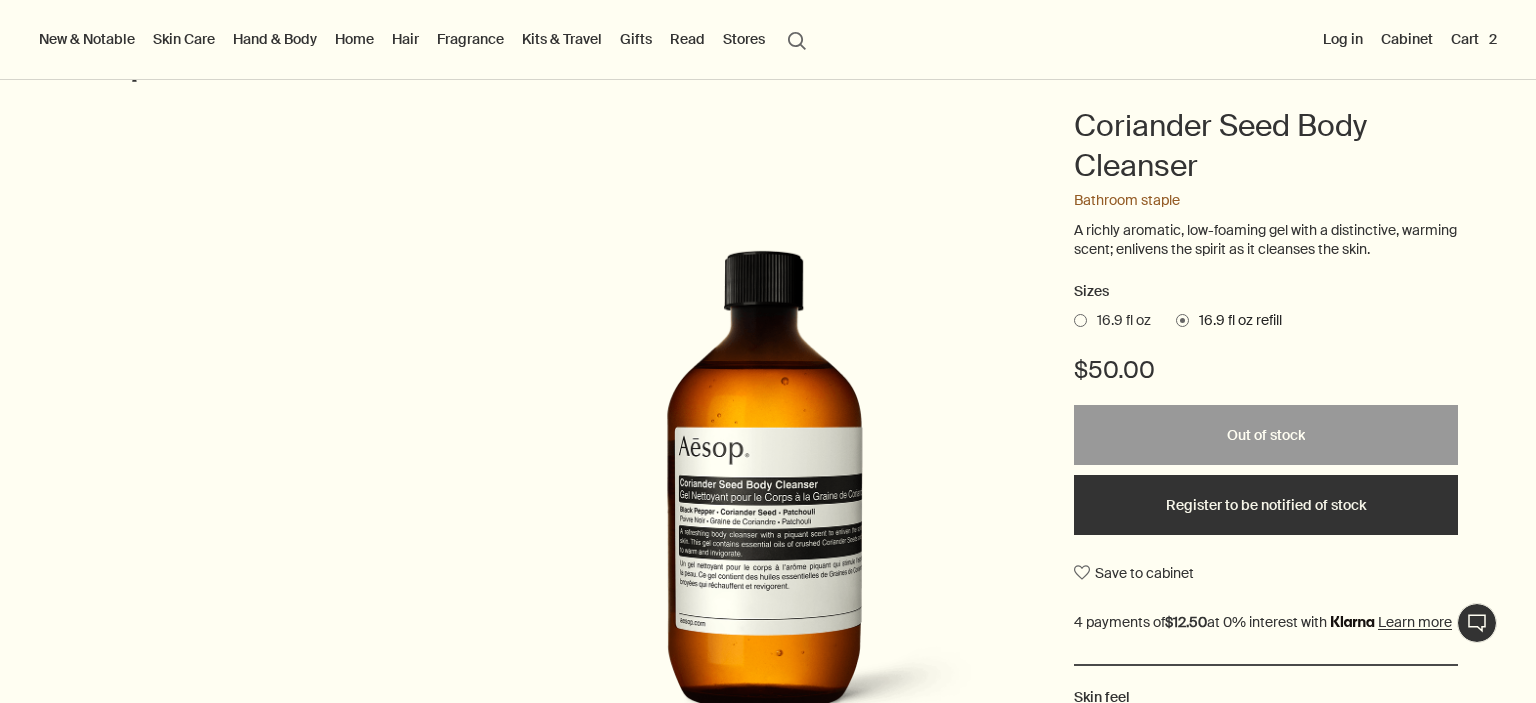 click at bounding box center [1080, 320] 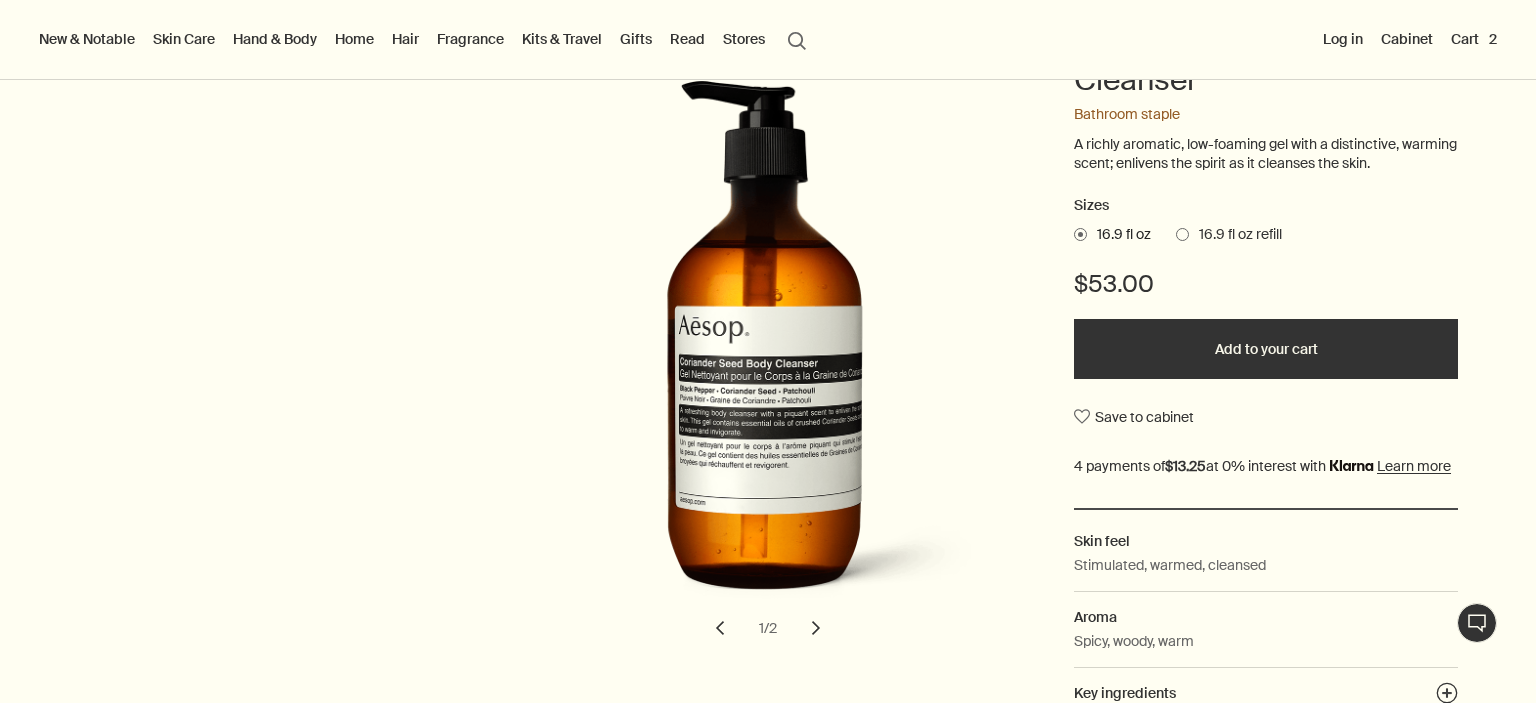 scroll, scrollTop: 284, scrollLeft: 0, axis: vertical 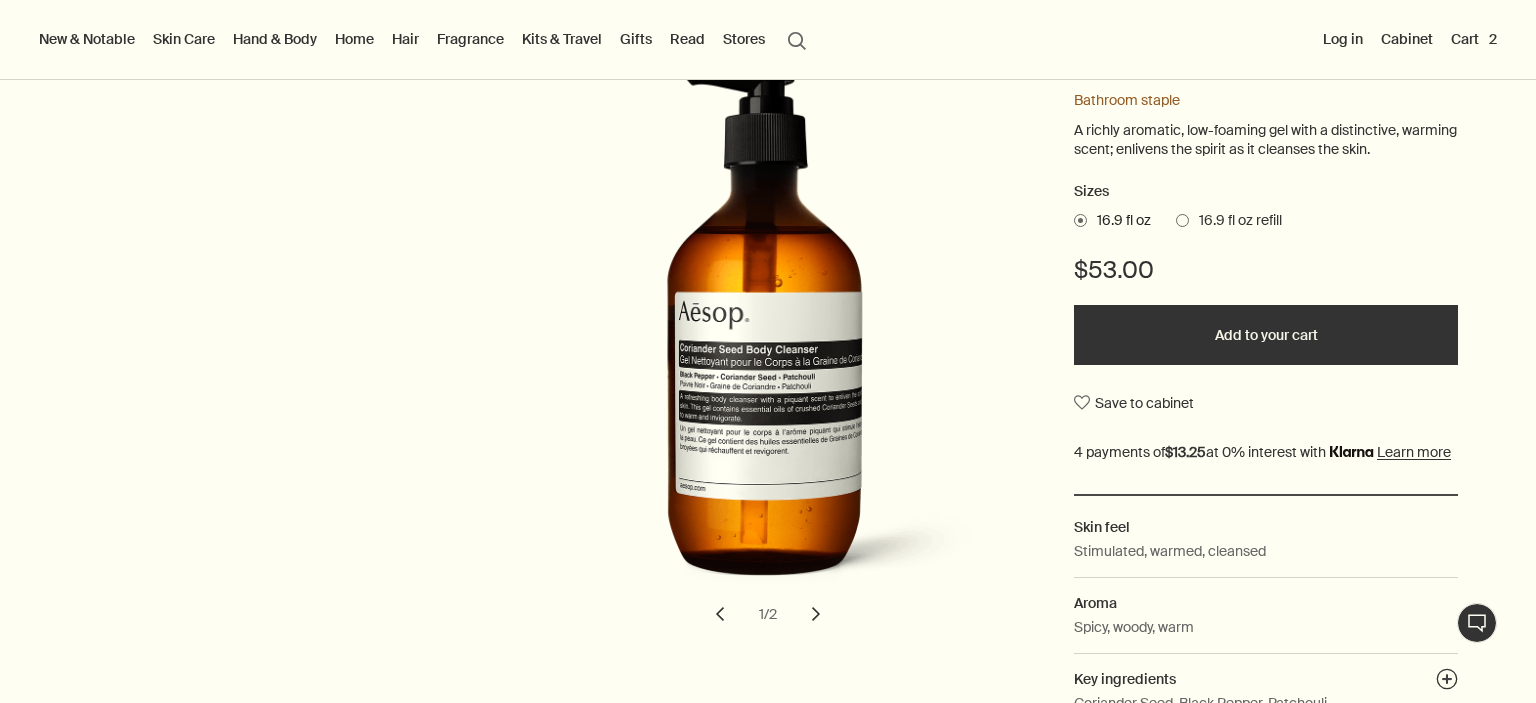 click at bounding box center [1182, 220] 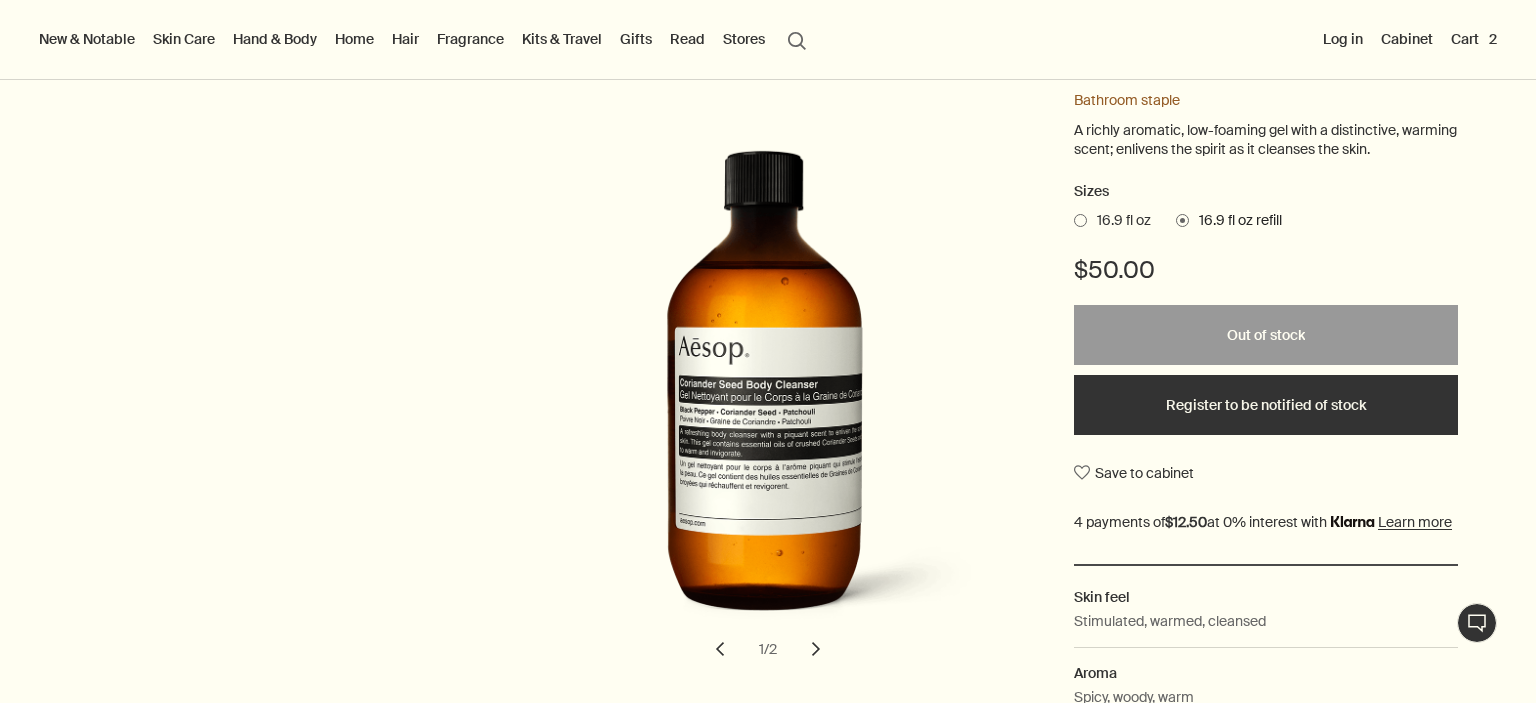 click at bounding box center [1080, 220] 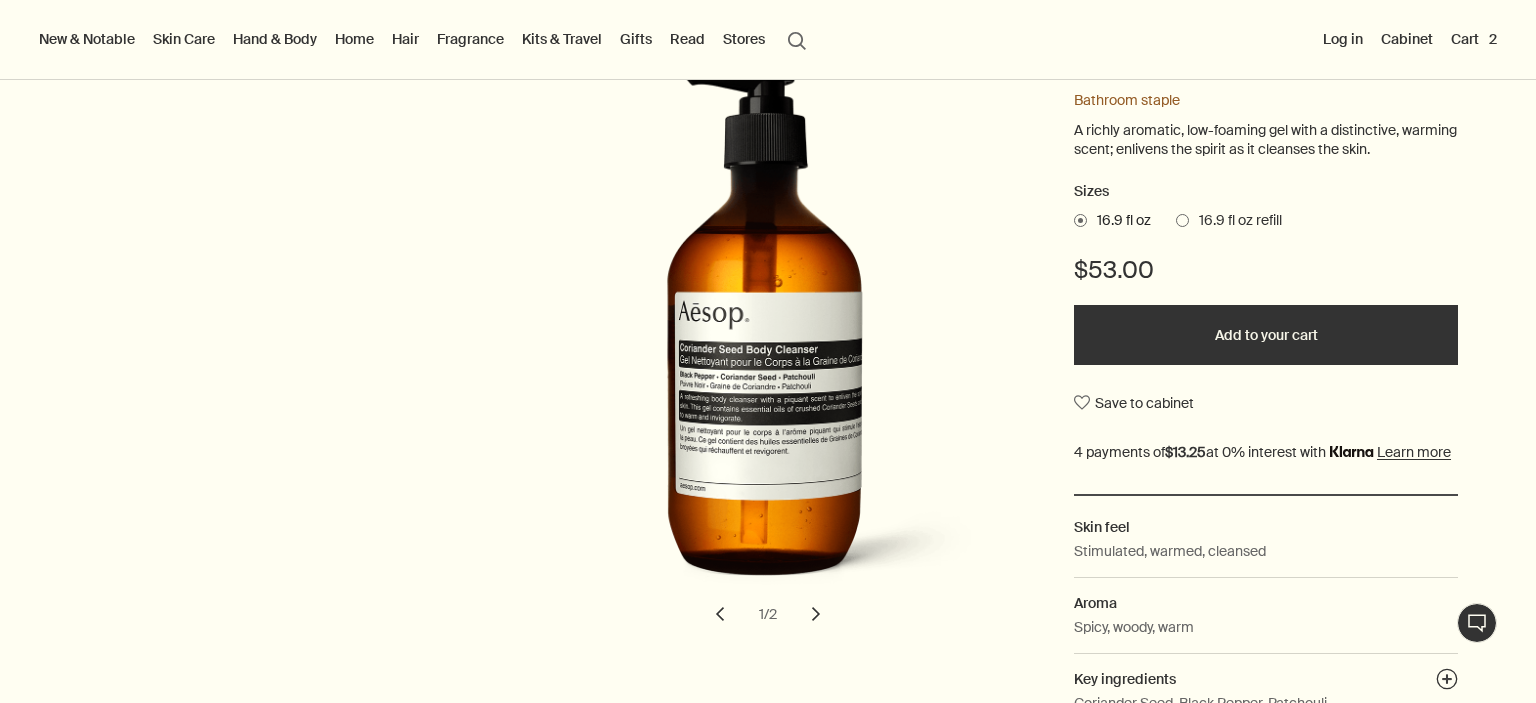 click on "Add to your cart" at bounding box center (1266, 335) 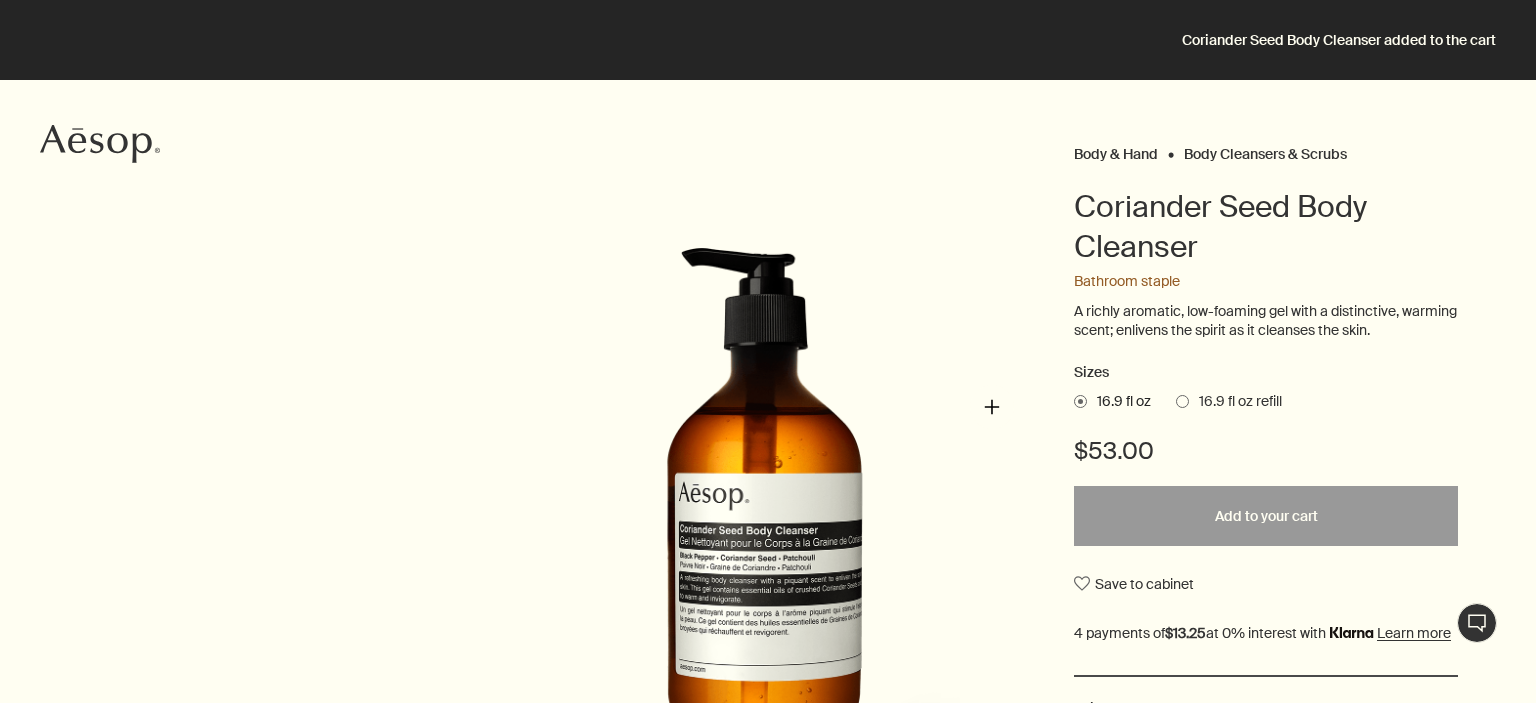 scroll, scrollTop: 90, scrollLeft: 0, axis: vertical 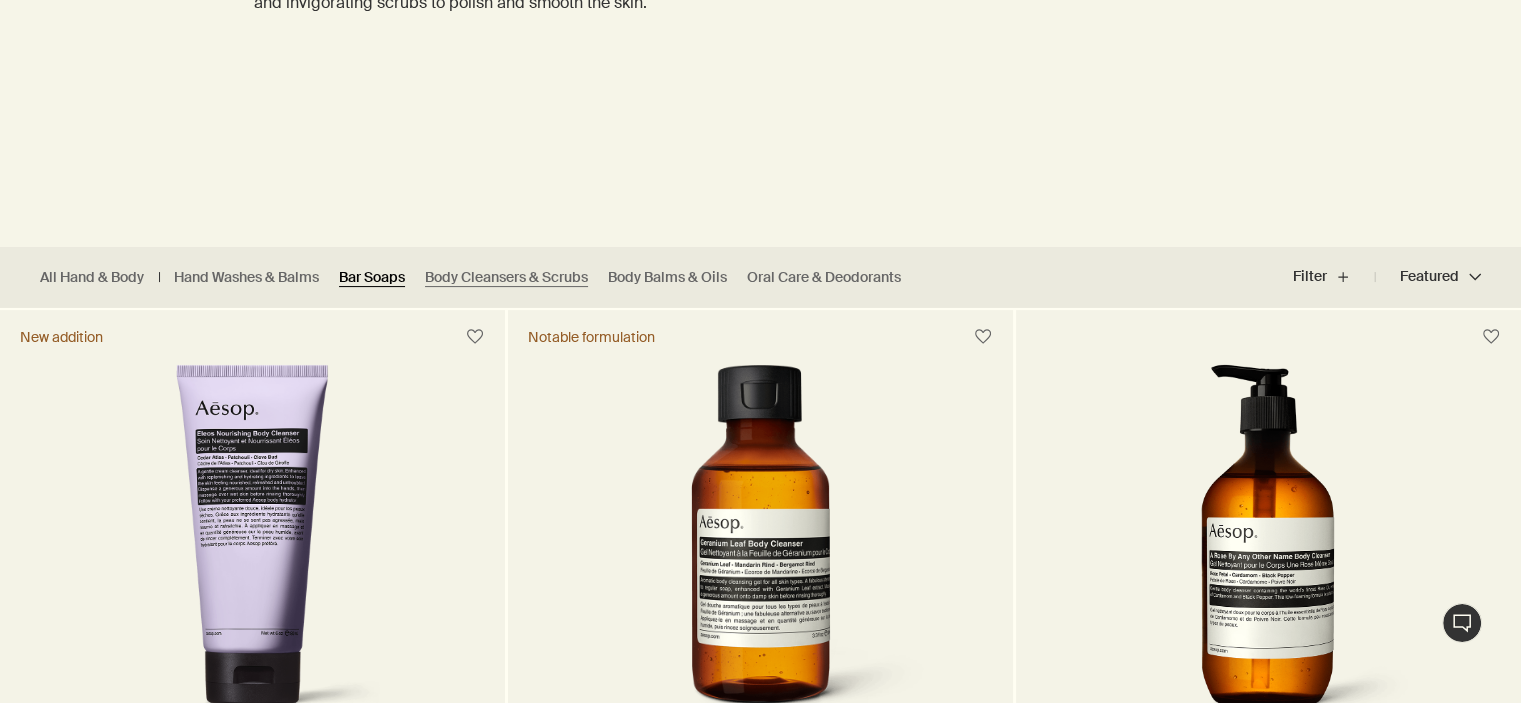 click on "Bar Soaps" at bounding box center (372, 277) 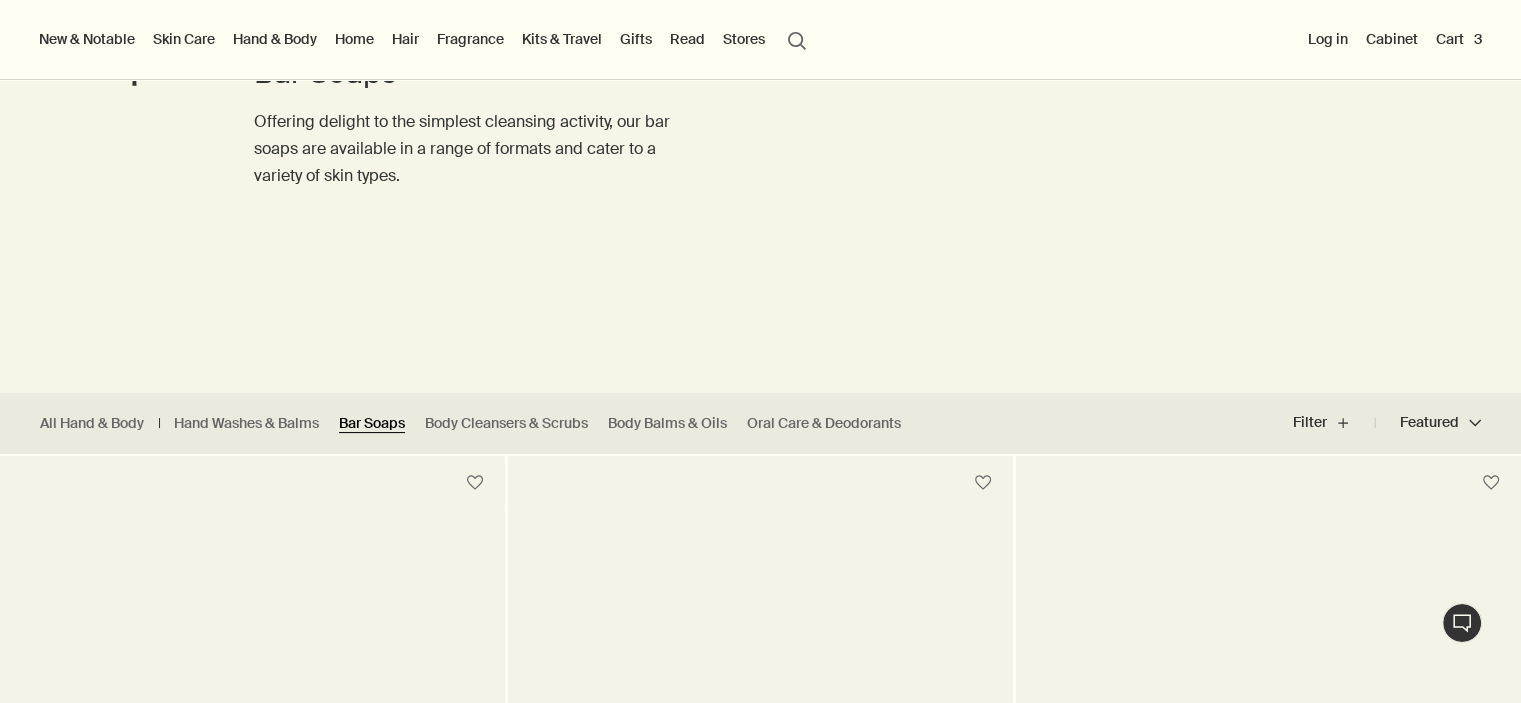 scroll, scrollTop: 200, scrollLeft: 0, axis: vertical 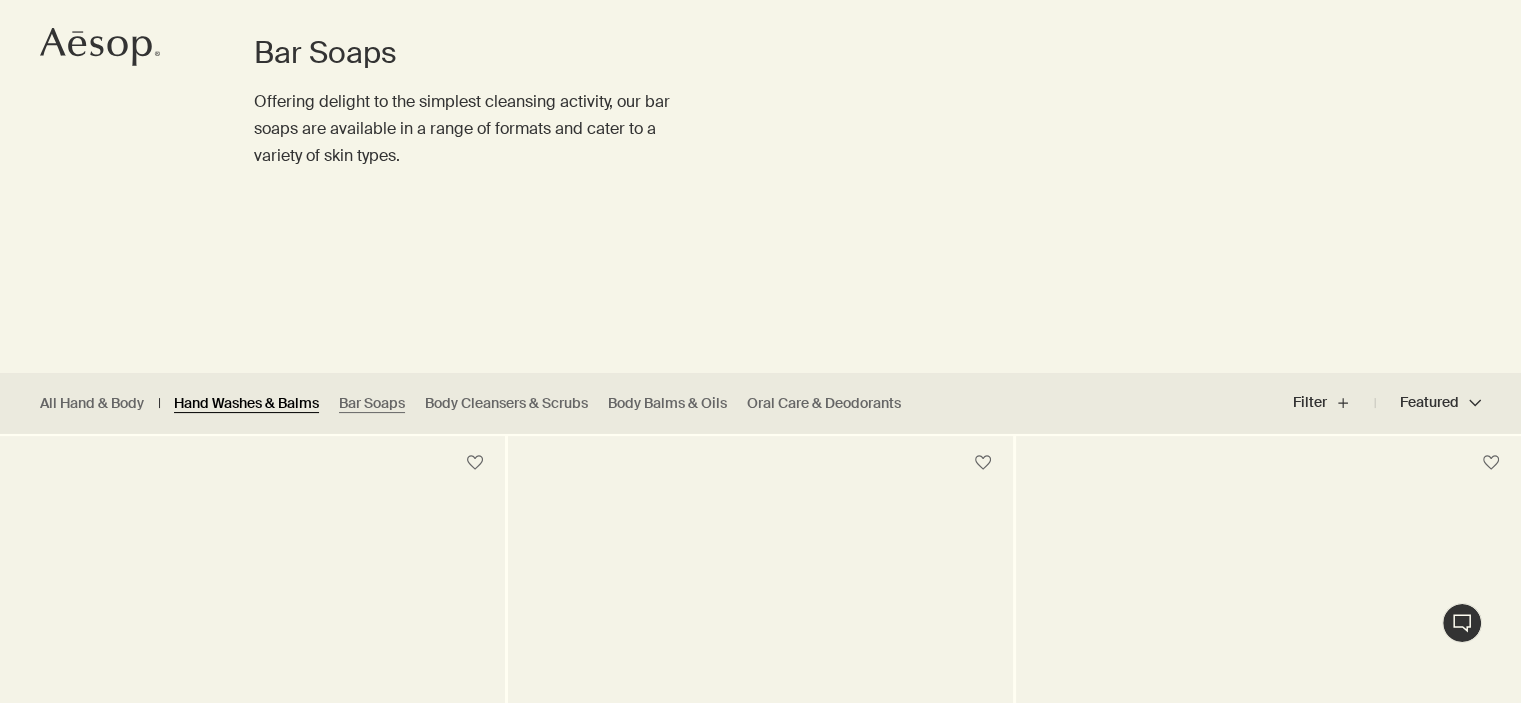 click on "Hand Washes & Balms" at bounding box center [246, 403] 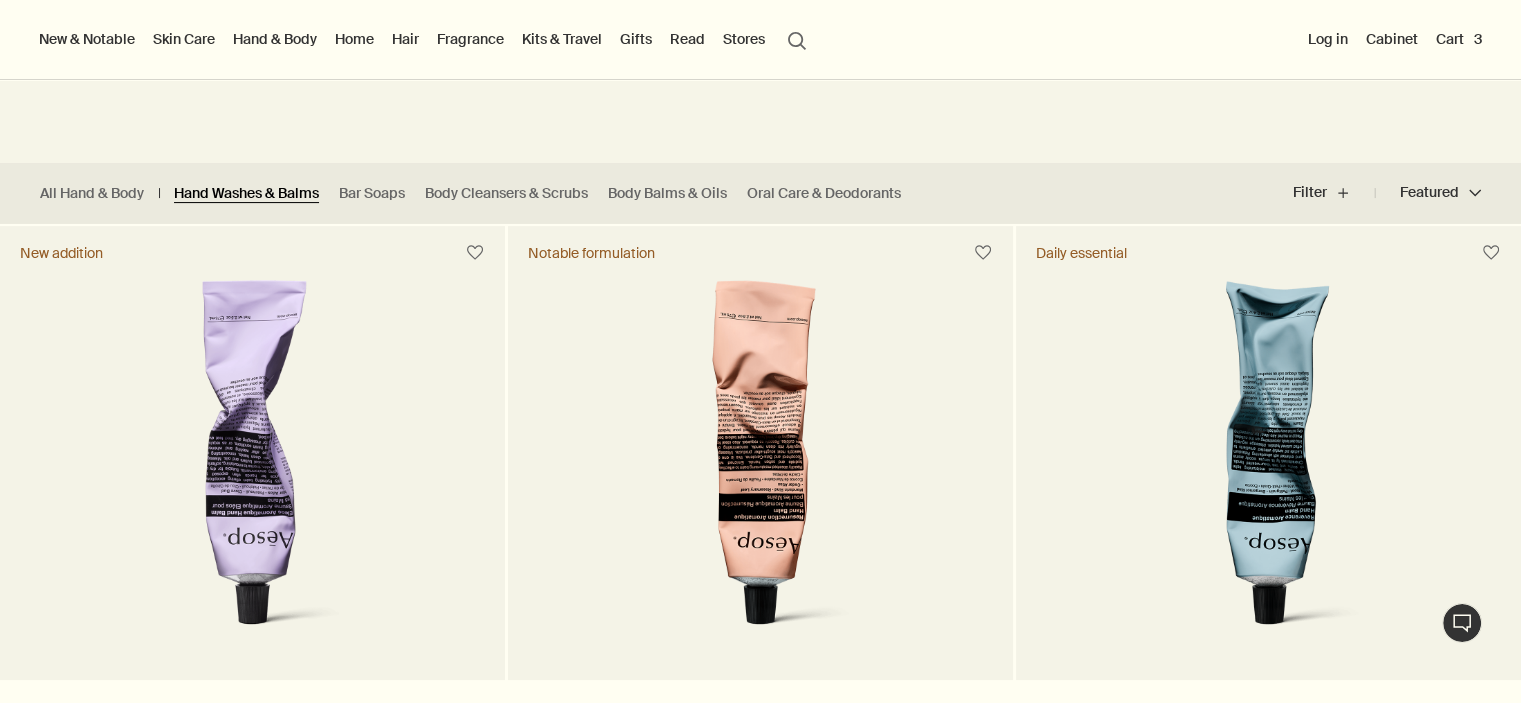 scroll, scrollTop: 0, scrollLeft: 0, axis: both 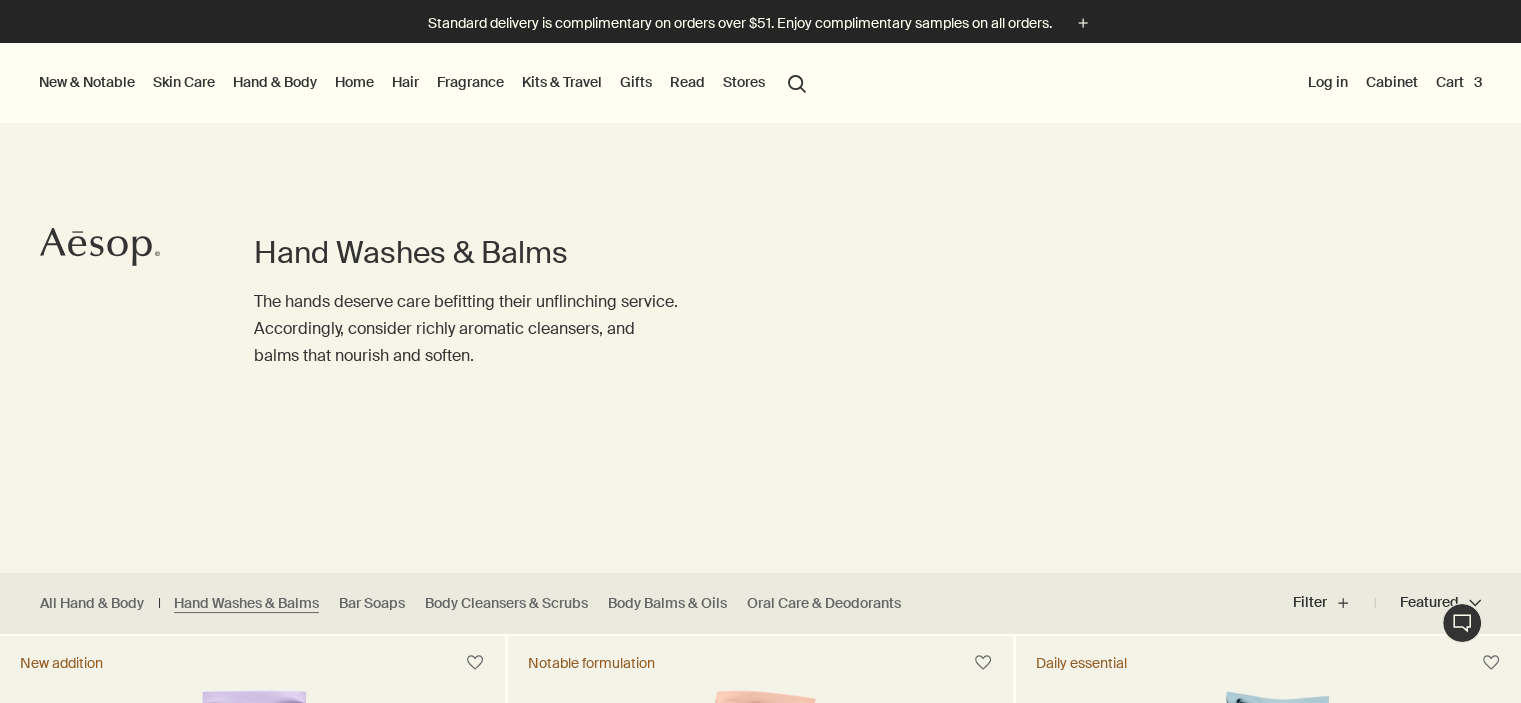 click on "Cart 3" at bounding box center (1459, 82) 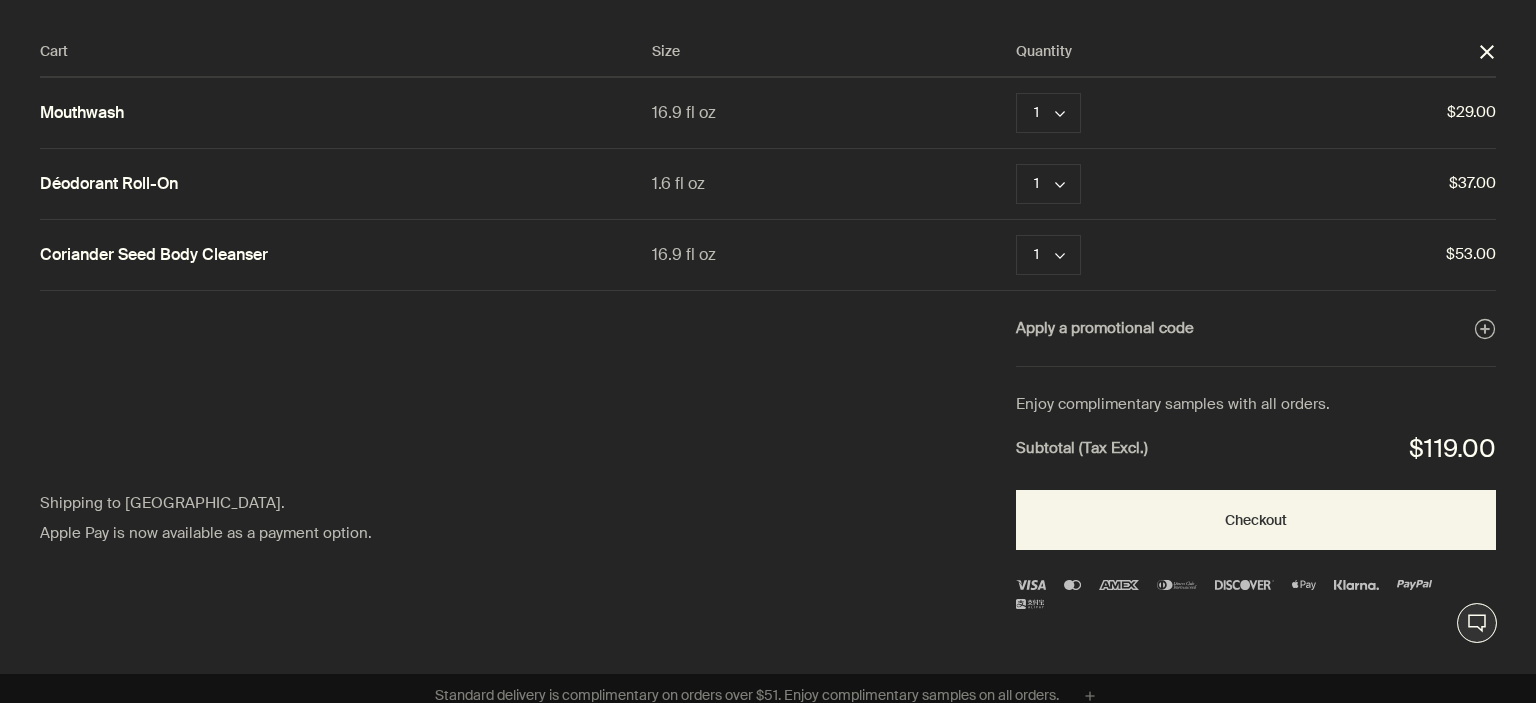 click on "close" at bounding box center (1487, 52) 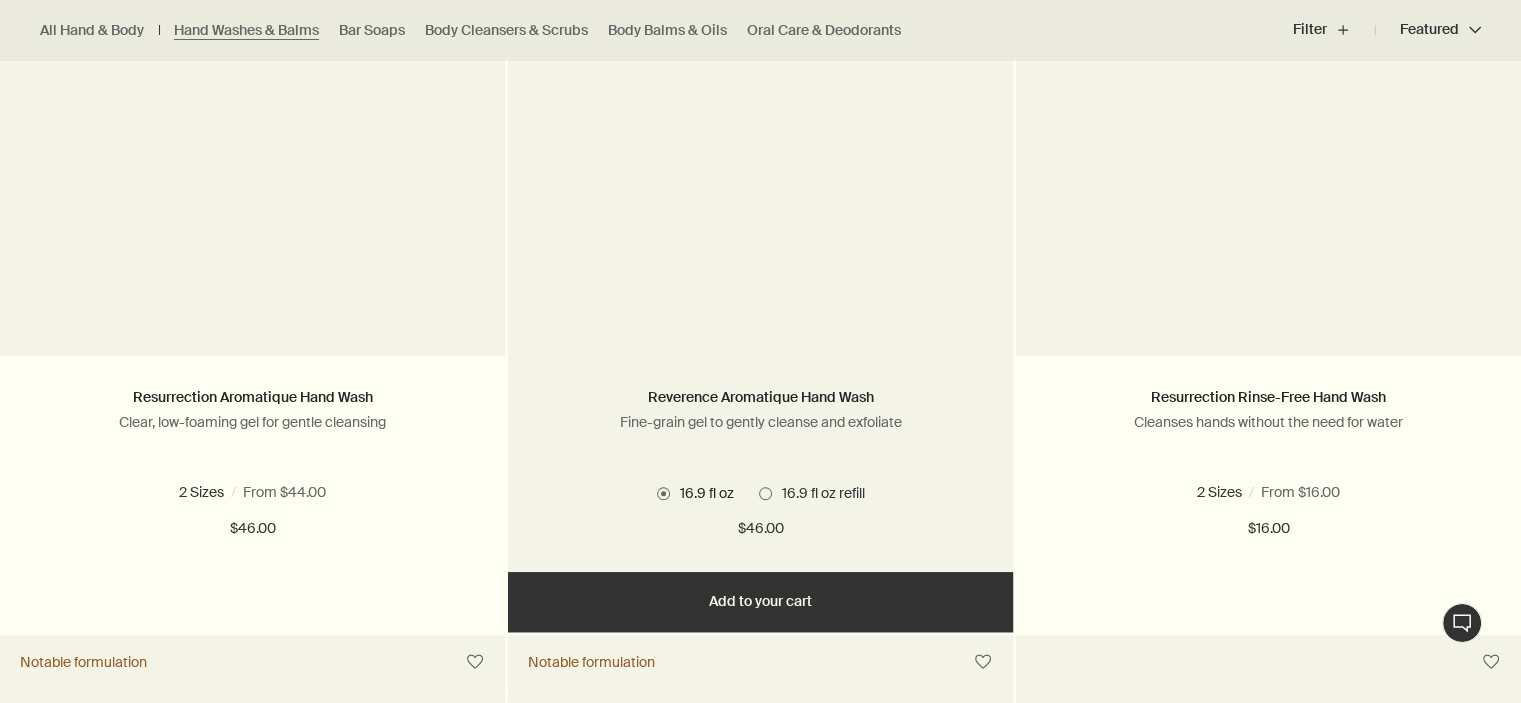 scroll, scrollTop: 1467, scrollLeft: 0, axis: vertical 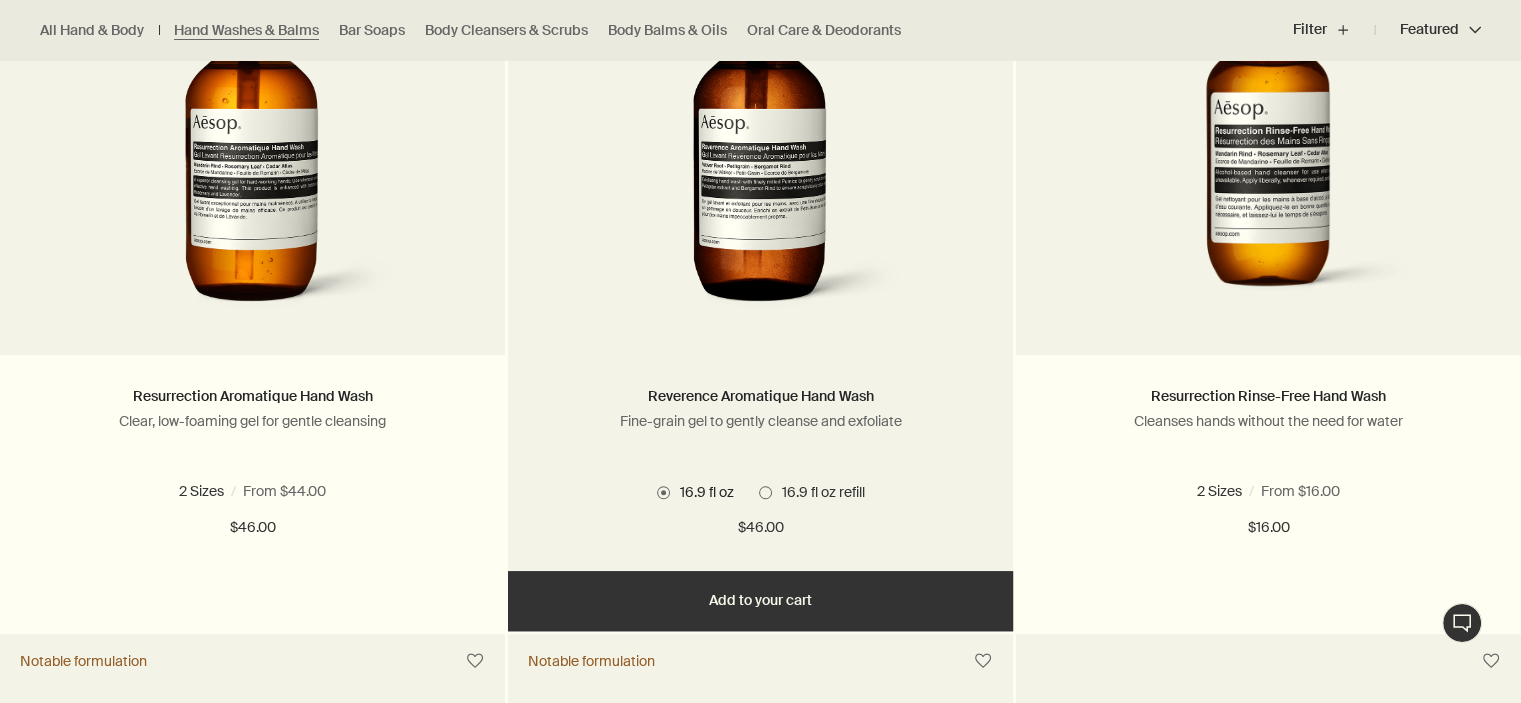 click on "Add Add to your cart" at bounding box center (760, 601) 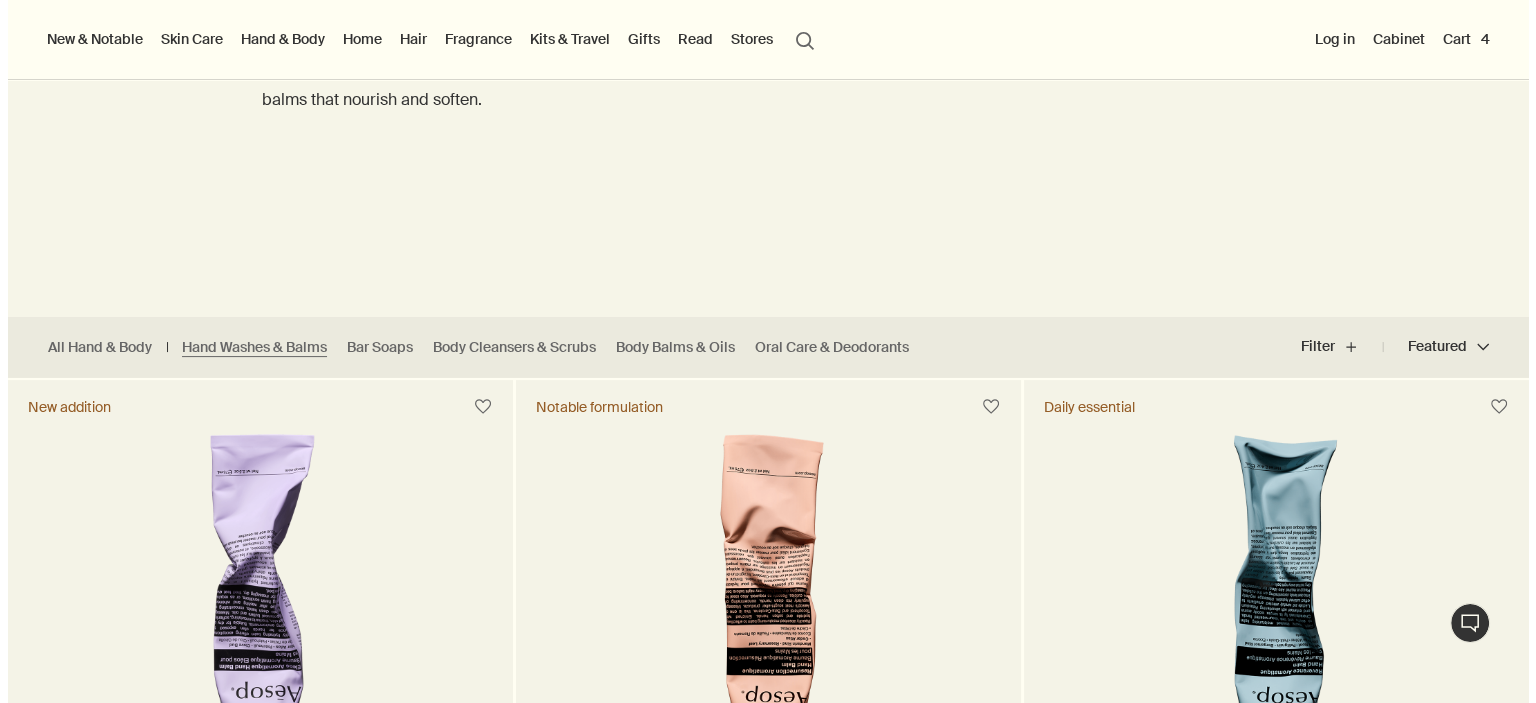 scroll, scrollTop: 0, scrollLeft: 0, axis: both 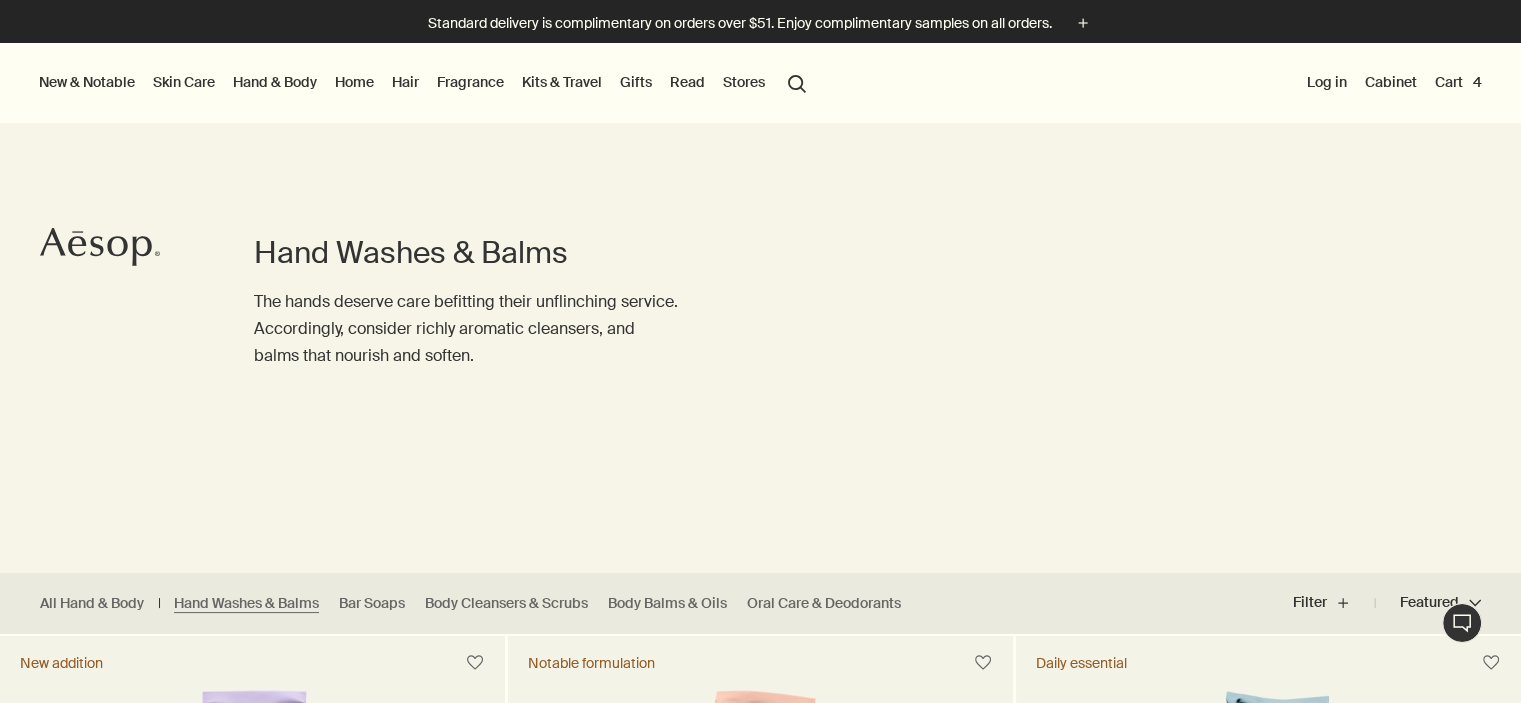 click on "Home" at bounding box center [354, 82] 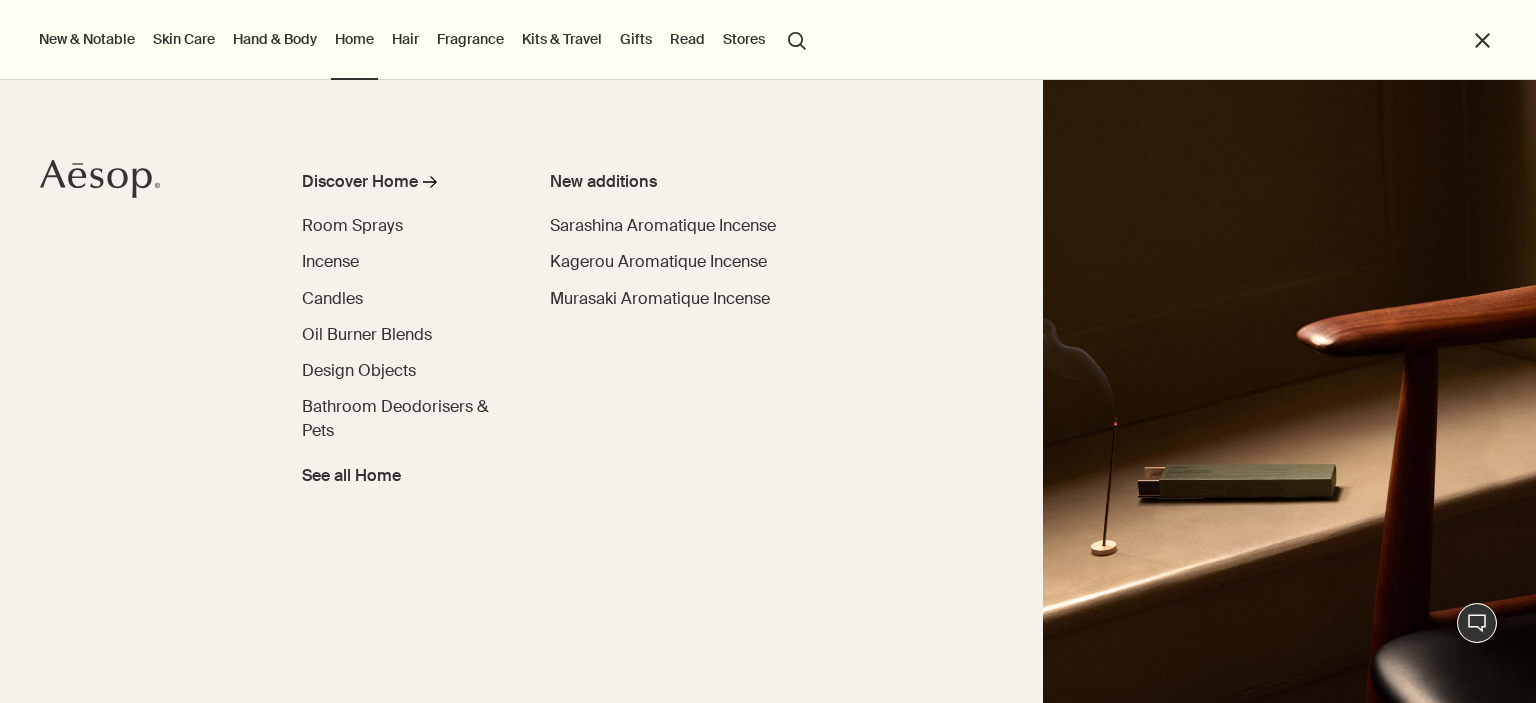 click on "Hair" at bounding box center (405, 39) 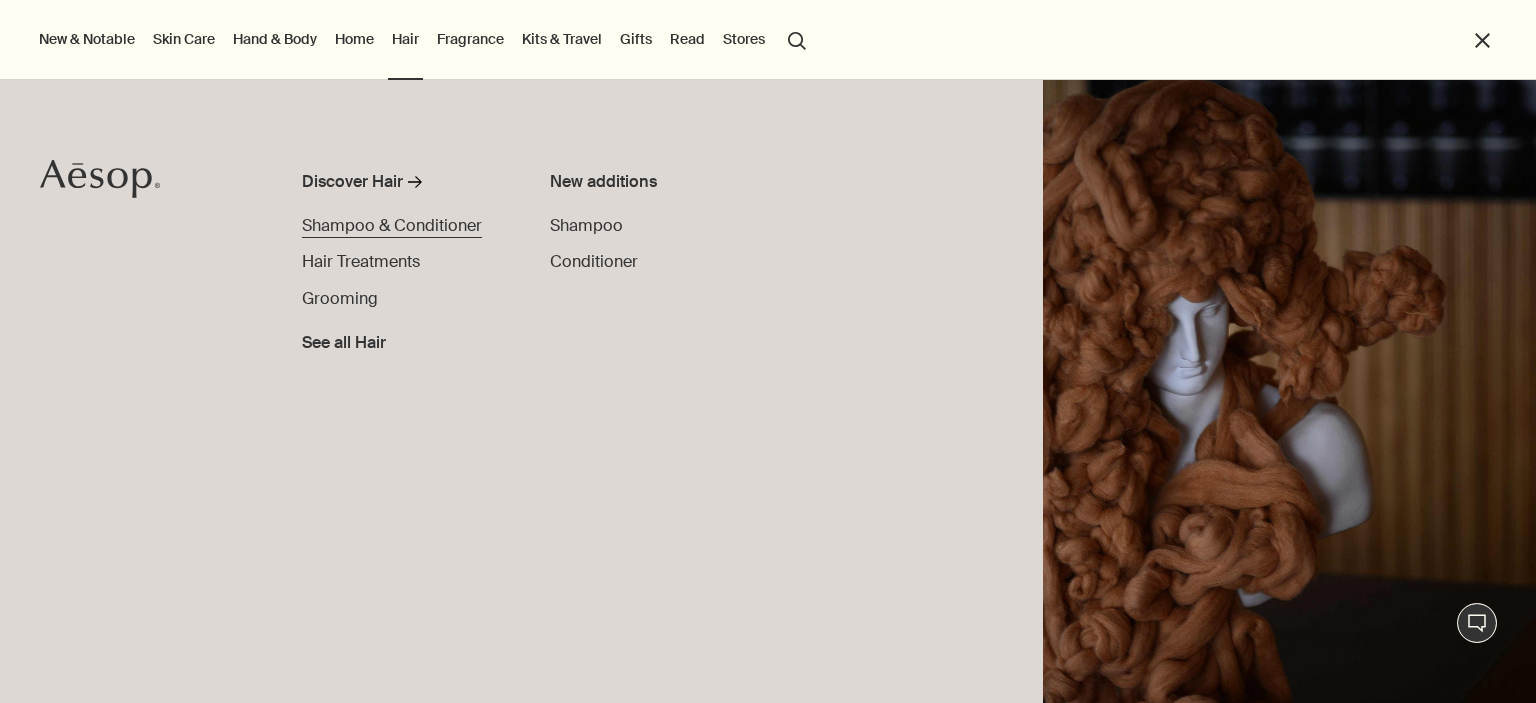click on "Shampoo & Conditioner" at bounding box center (392, 225) 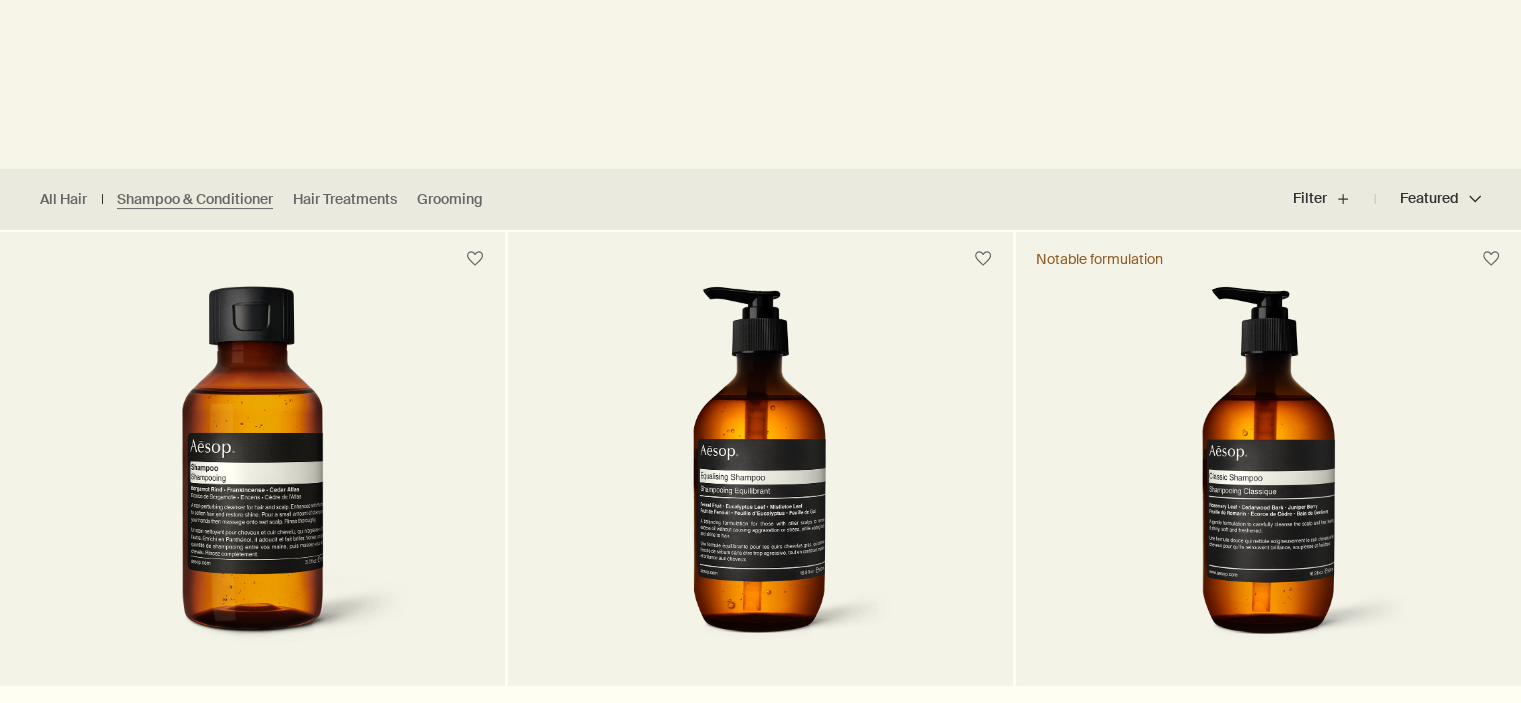 scroll, scrollTop: 532, scrollLeft: 0, axis: vertical 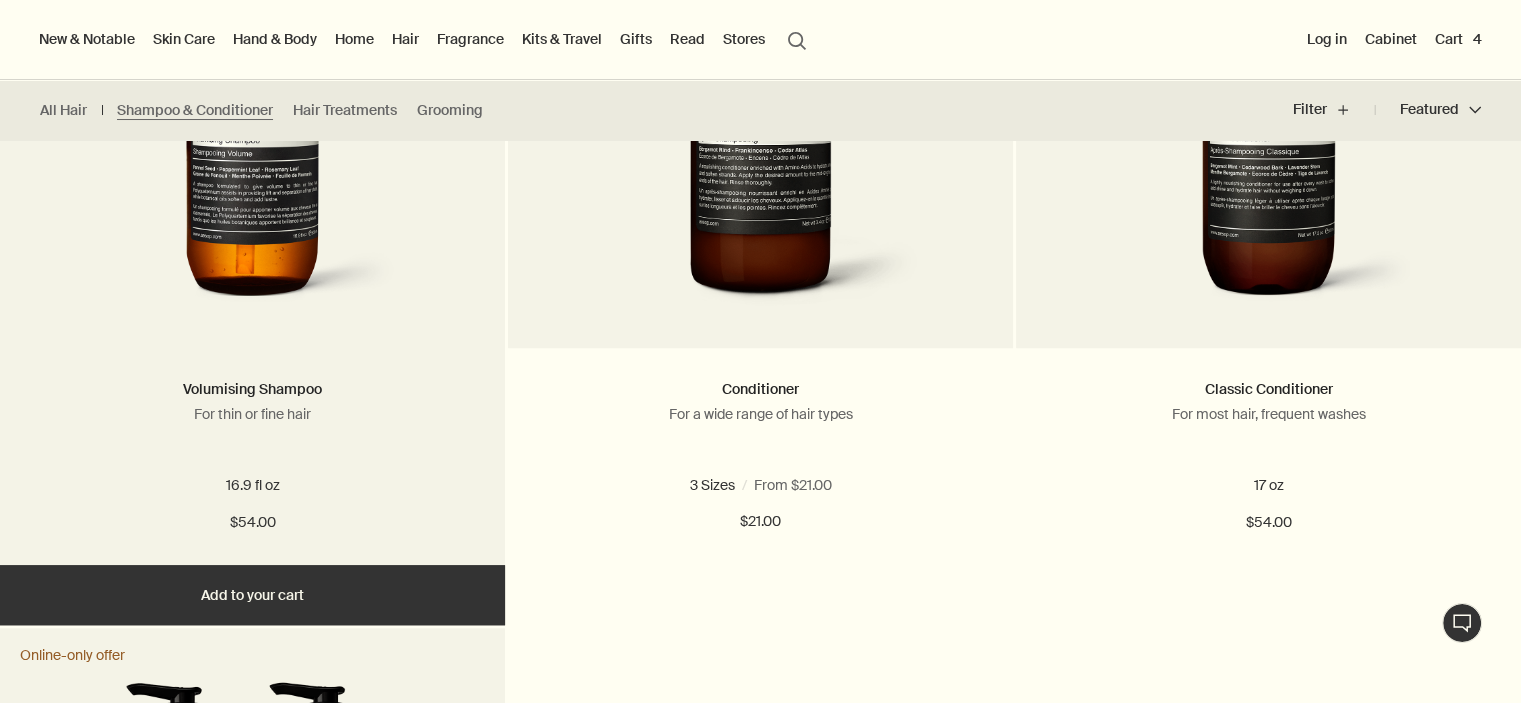 click on "Add Add to your cart" at bounding box center (252, 595) 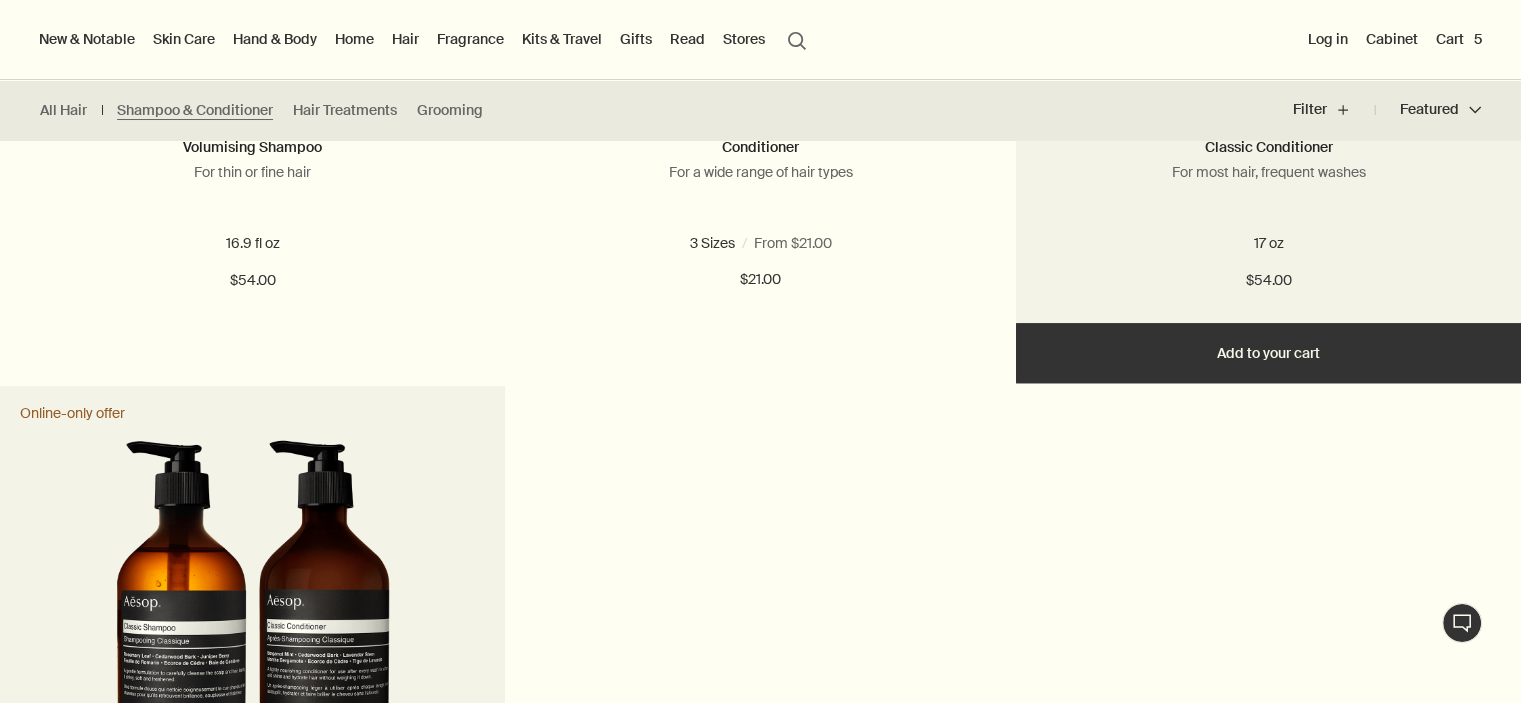 scroll, scrollTop: 1708, scrollLeft: 0, axis: vertical 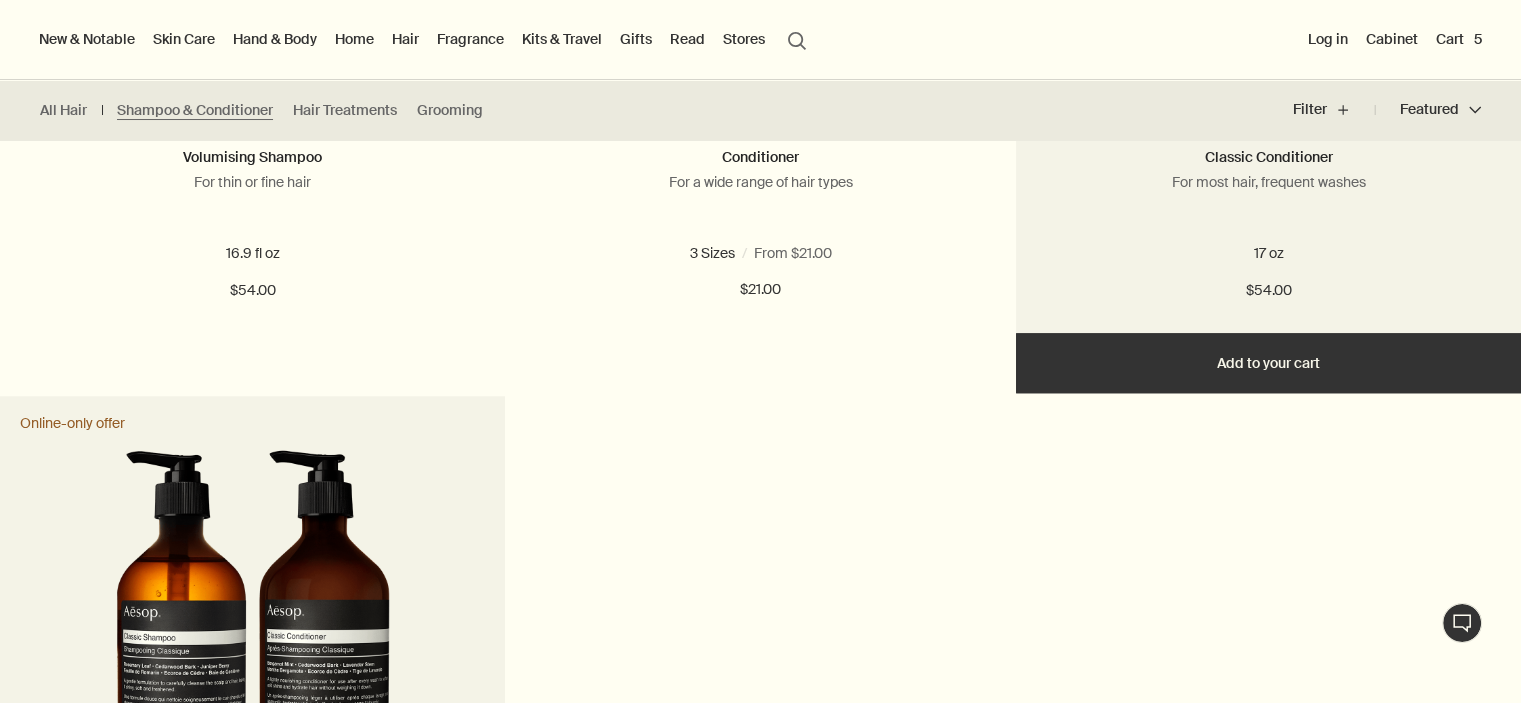 click on "Add Add to your cart" at bounding box center [1268, 363] 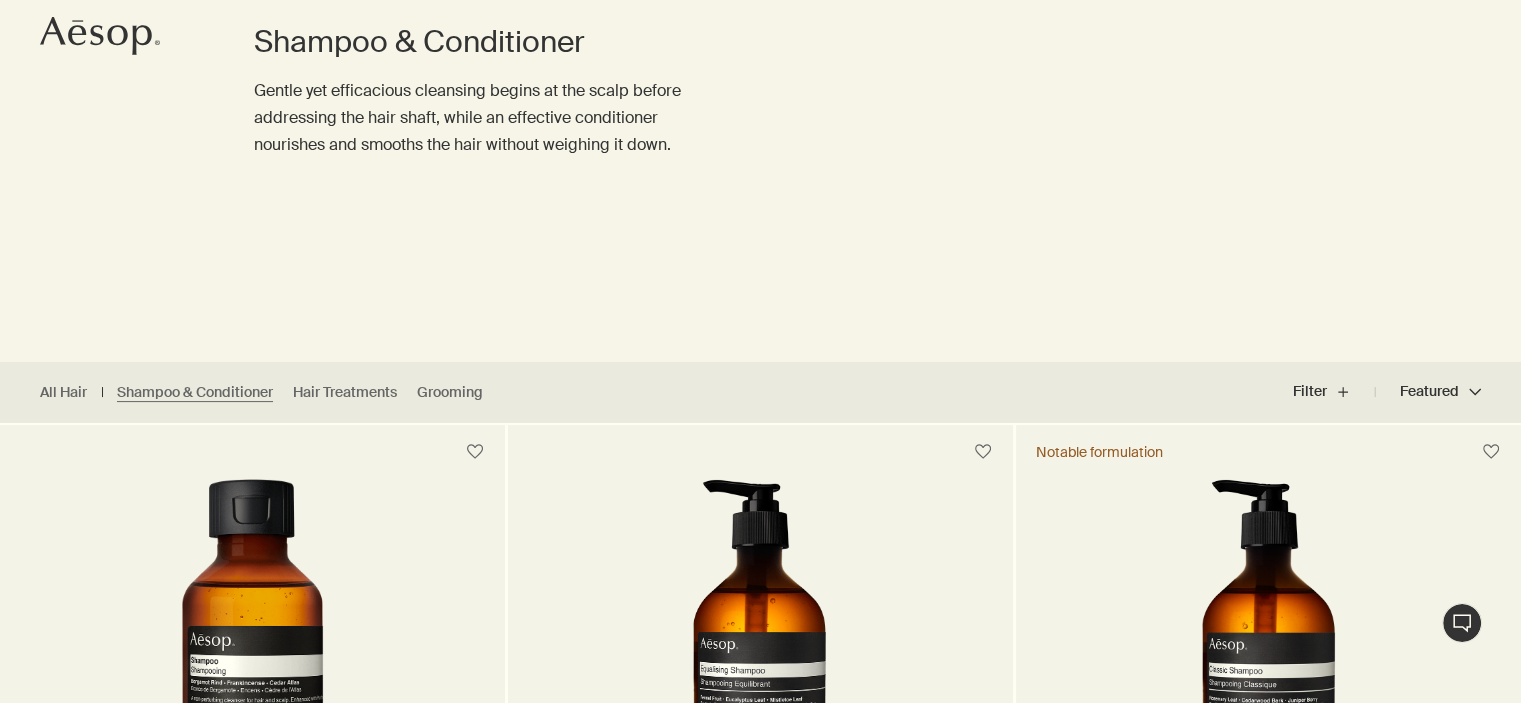 scroll, scrollTop: 214, scrollLeft: 0, axis: vertical 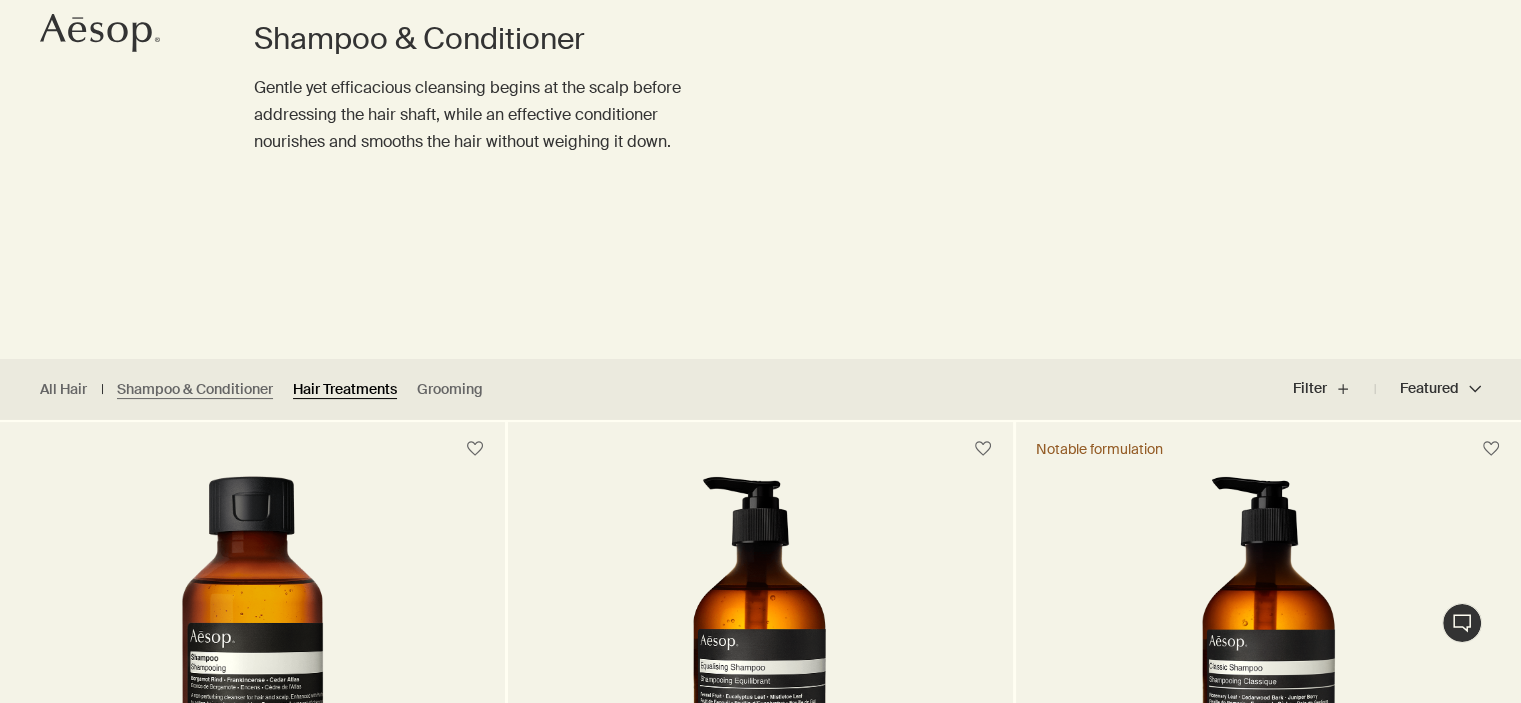 click on "Hair Treatments" at bounding box center [345, 389] 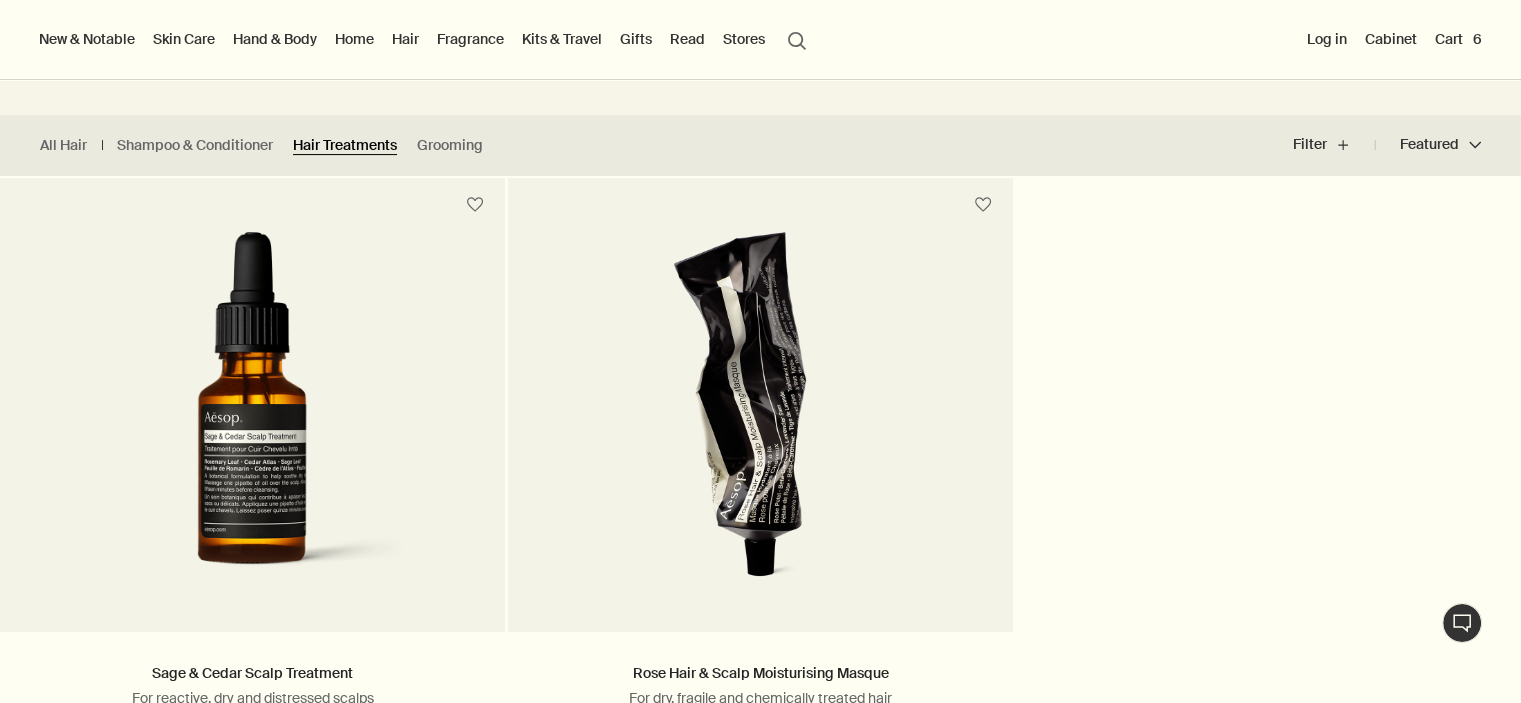 scroll, scrollTop: 444, scrollLeft: 0, axis: vertical 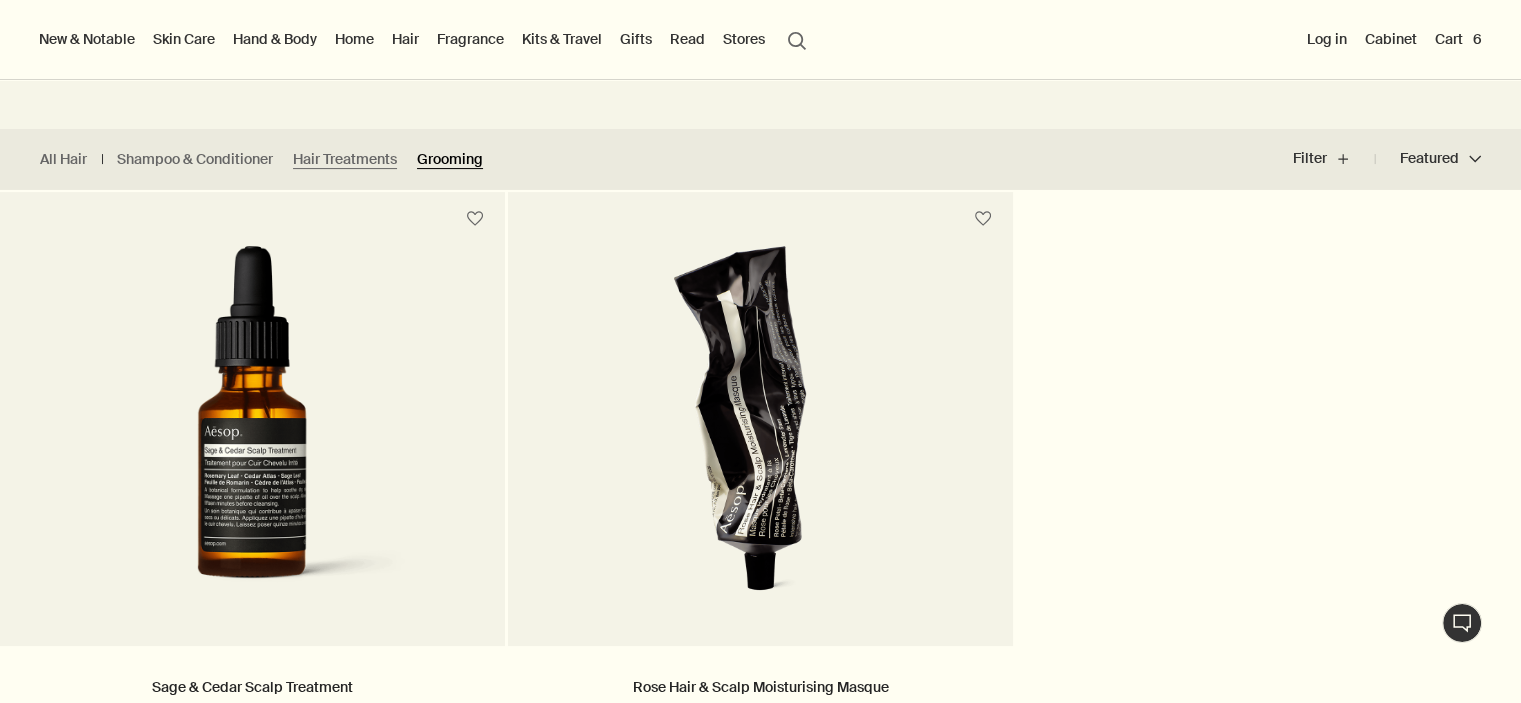 click on "Grooming" at bounding box center [450, 159] 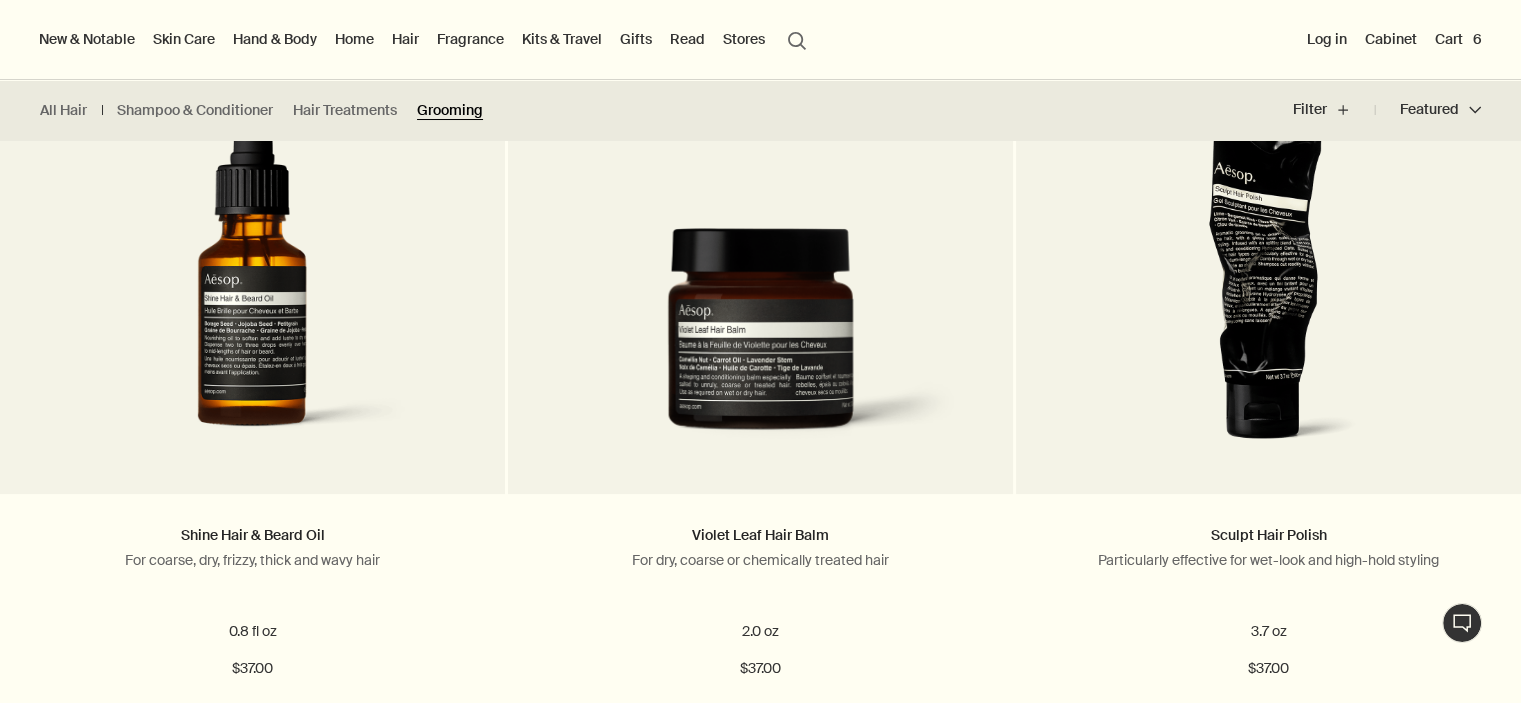 scroll, scrollTop: 582, scrollLeft: 0, axis: vertical 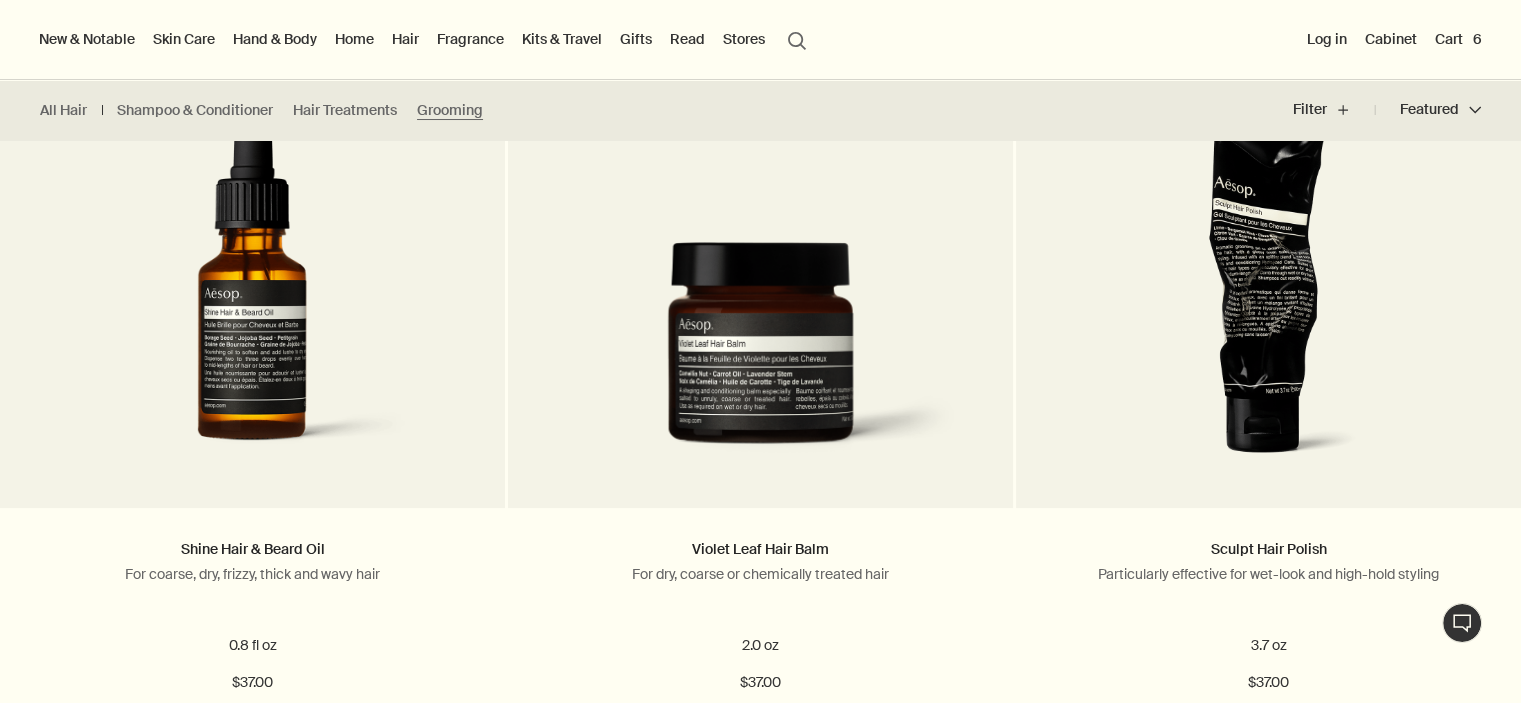 click on "Home" at bounding box center [354, 39] 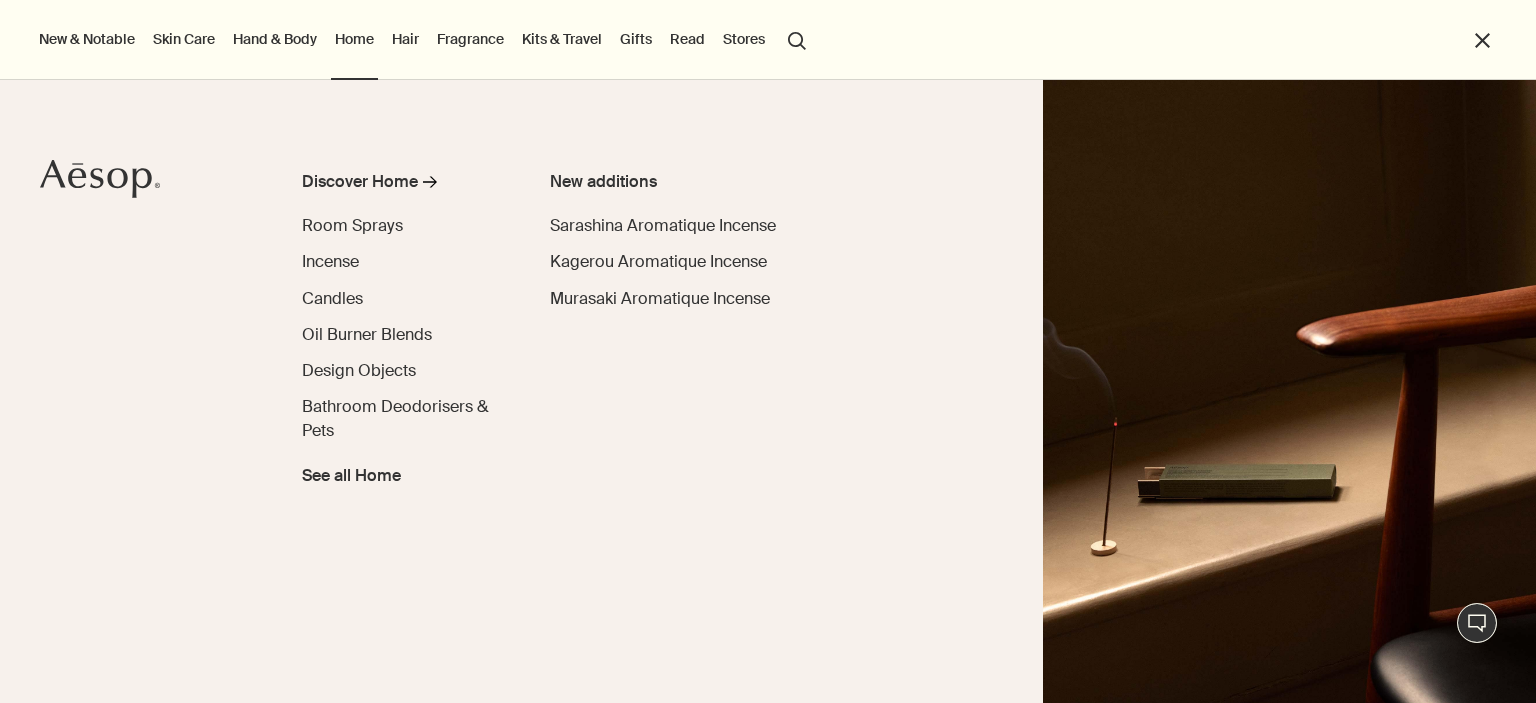 click on "close" at bounding box center (1482, 40) 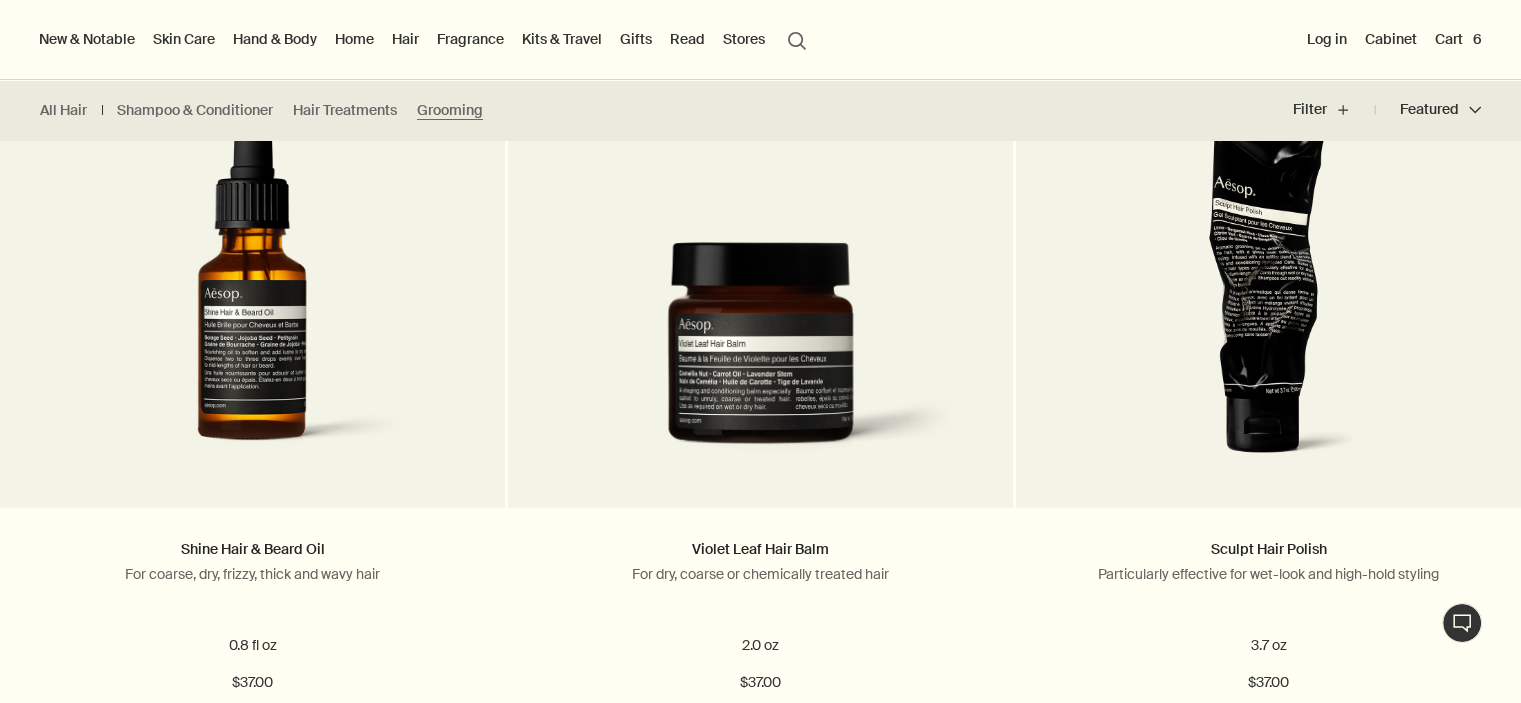 click on "Cart 6" at bounding box center [1458, 39] 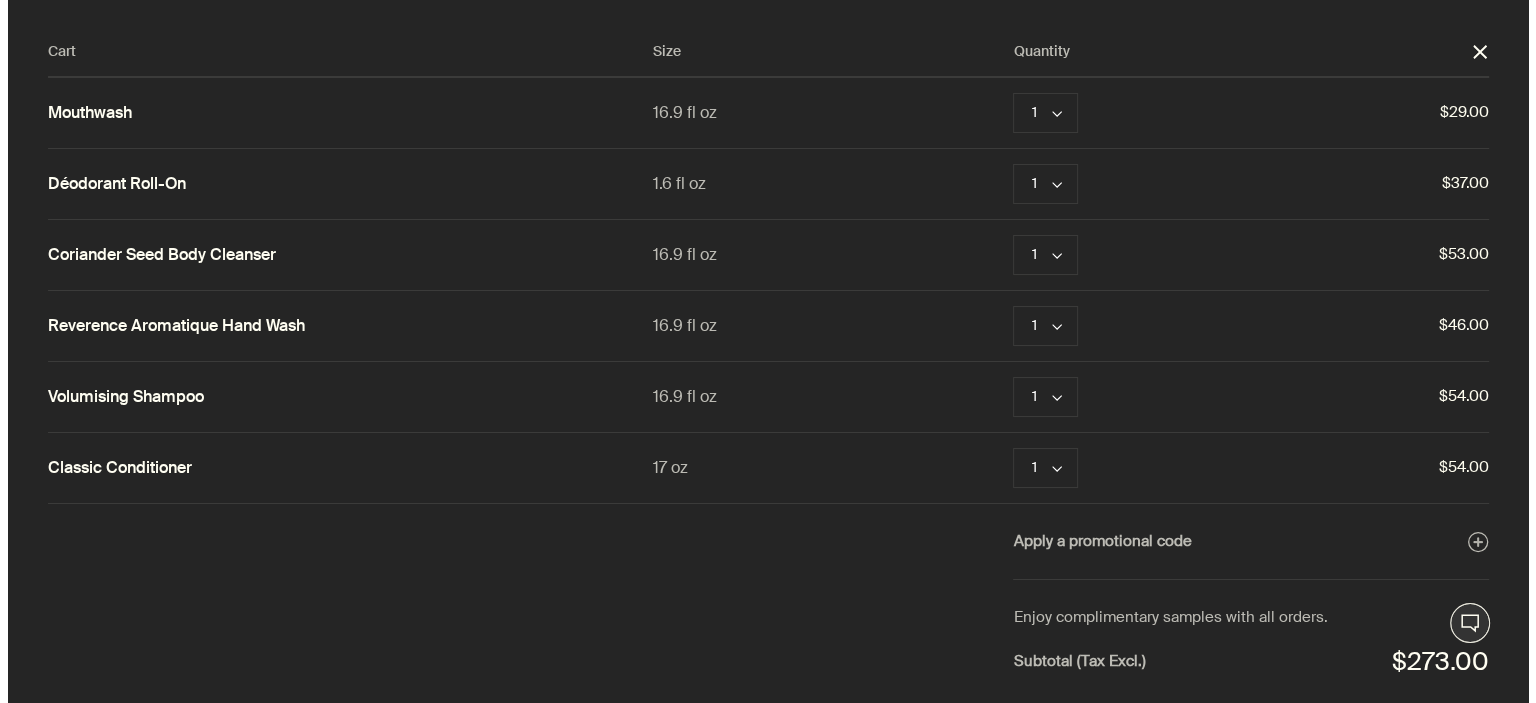 scroll, scrollTop: 0, scrollLeft: 0, axis: both 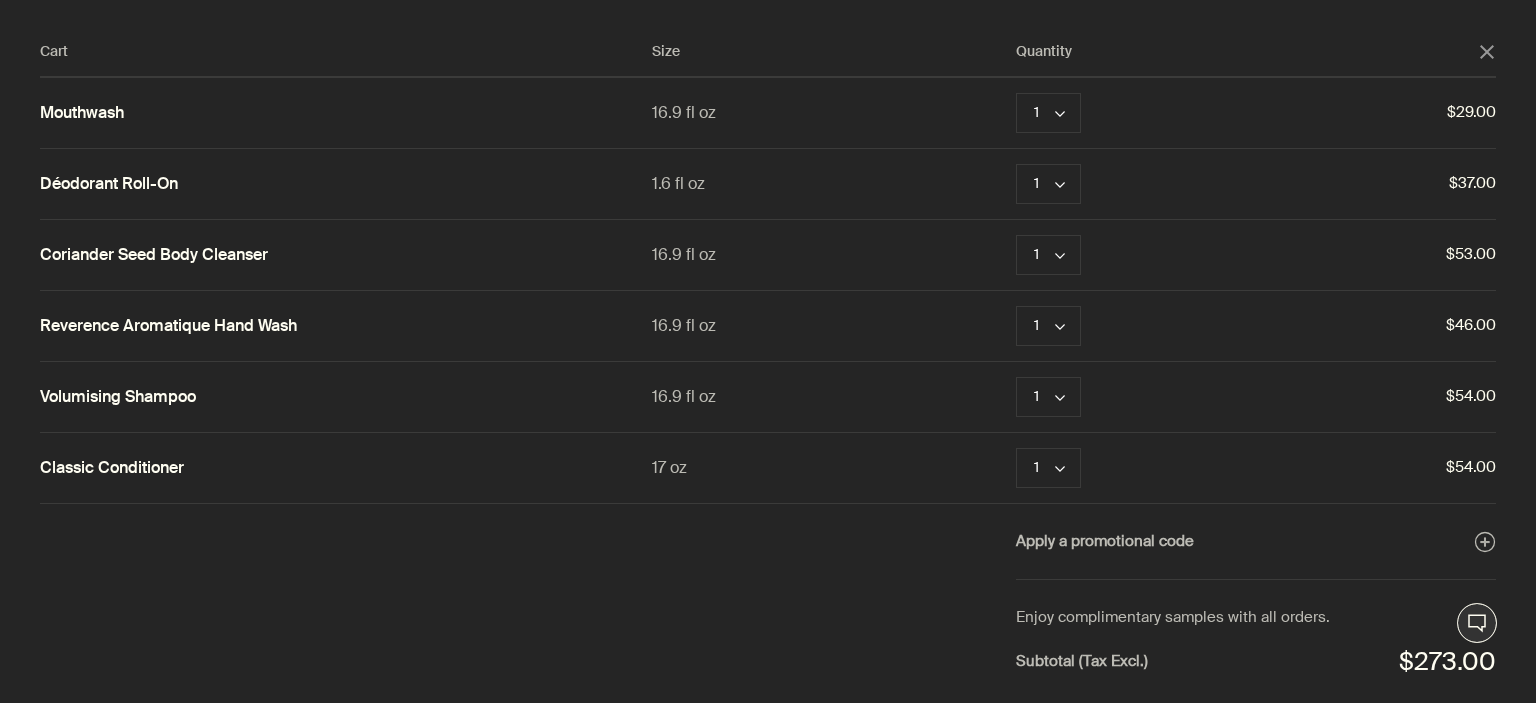 click on "close" 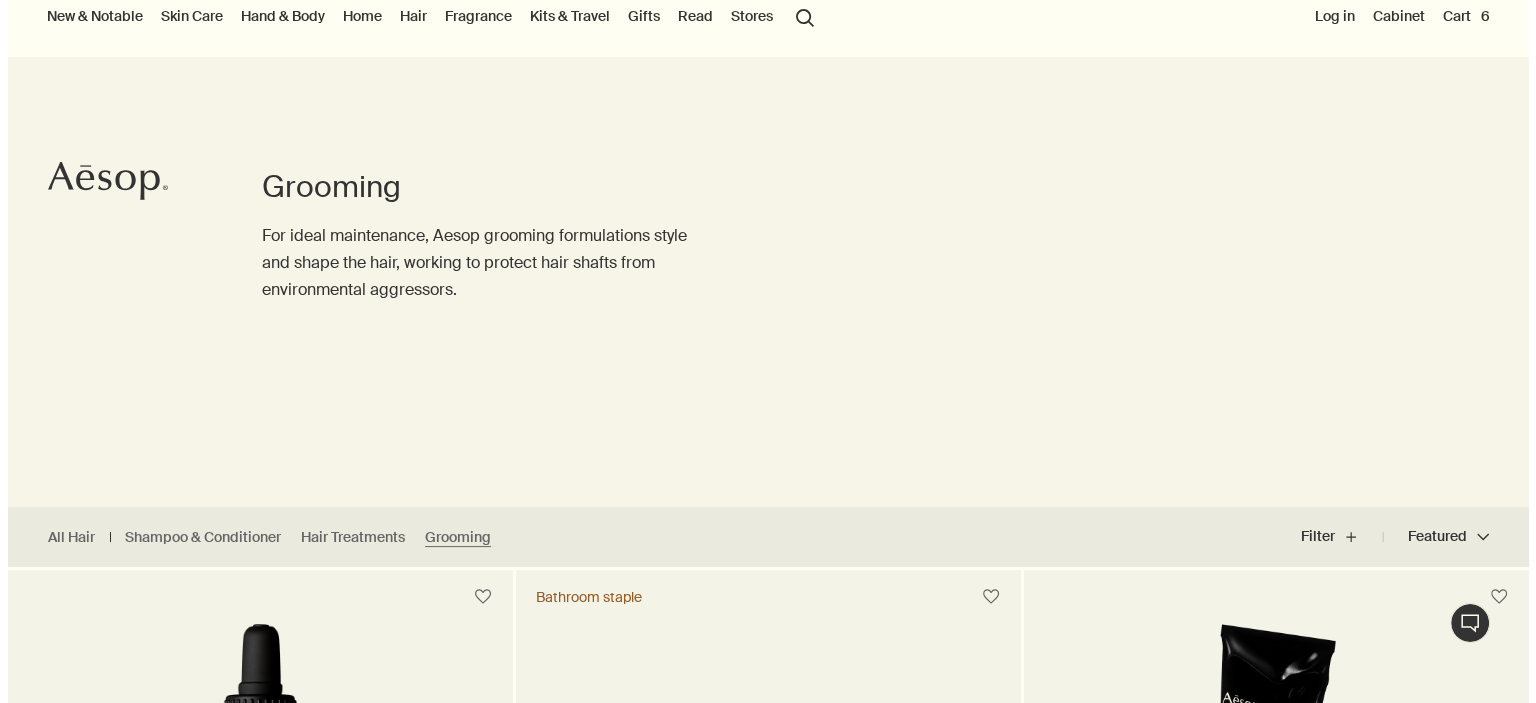 scroll, scrollTop: 0, scrollLeft: 0, axis: both 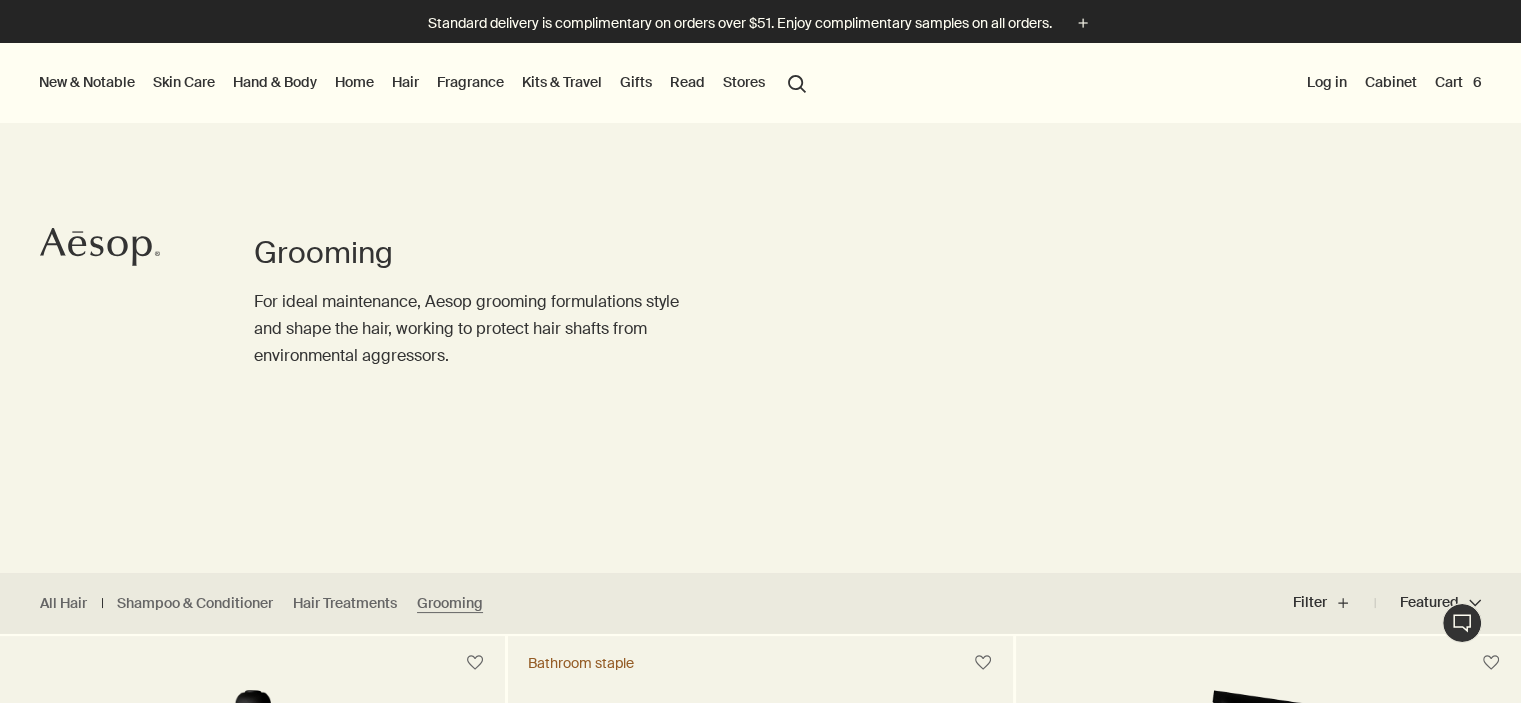 click on "Home" at bounding box center (354, 82) 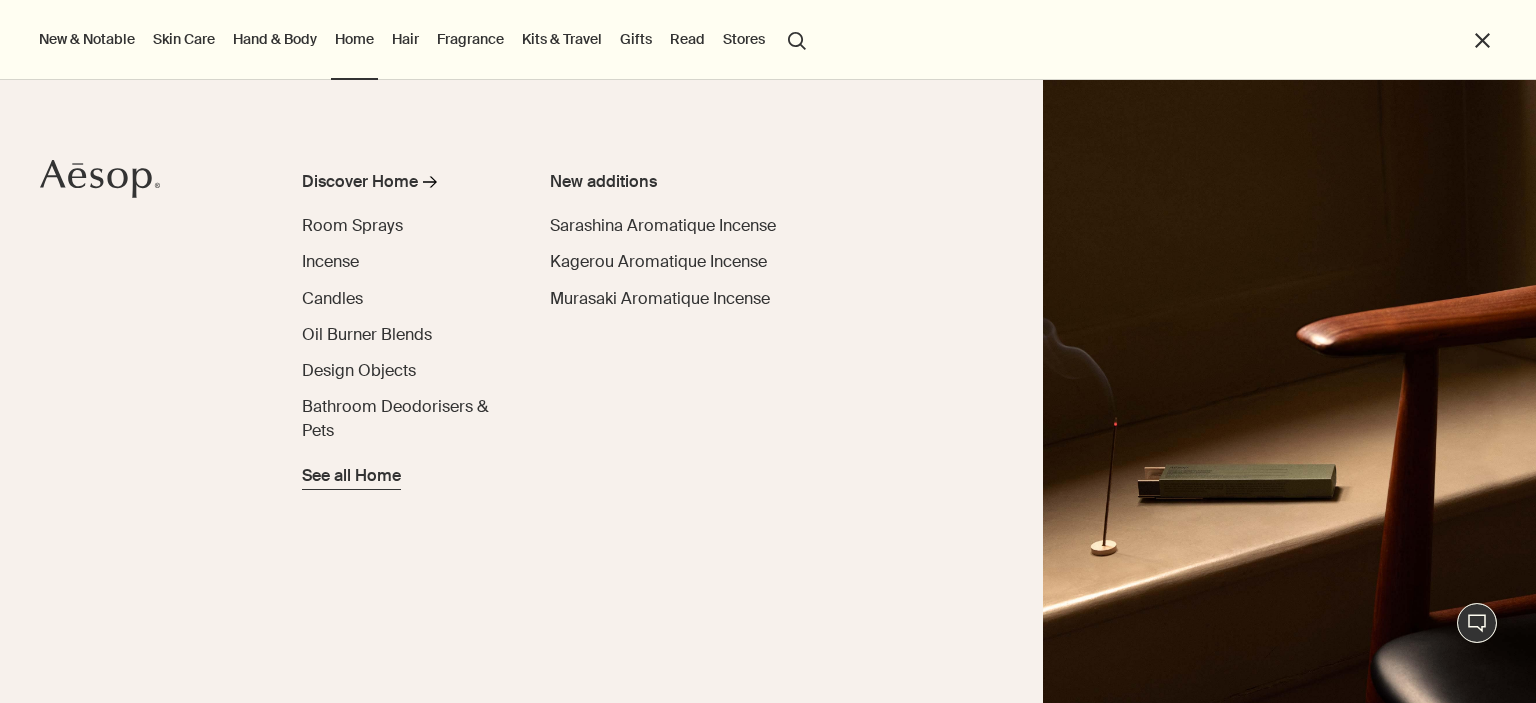 click on "See all Home" at bounding box center [351, 476] 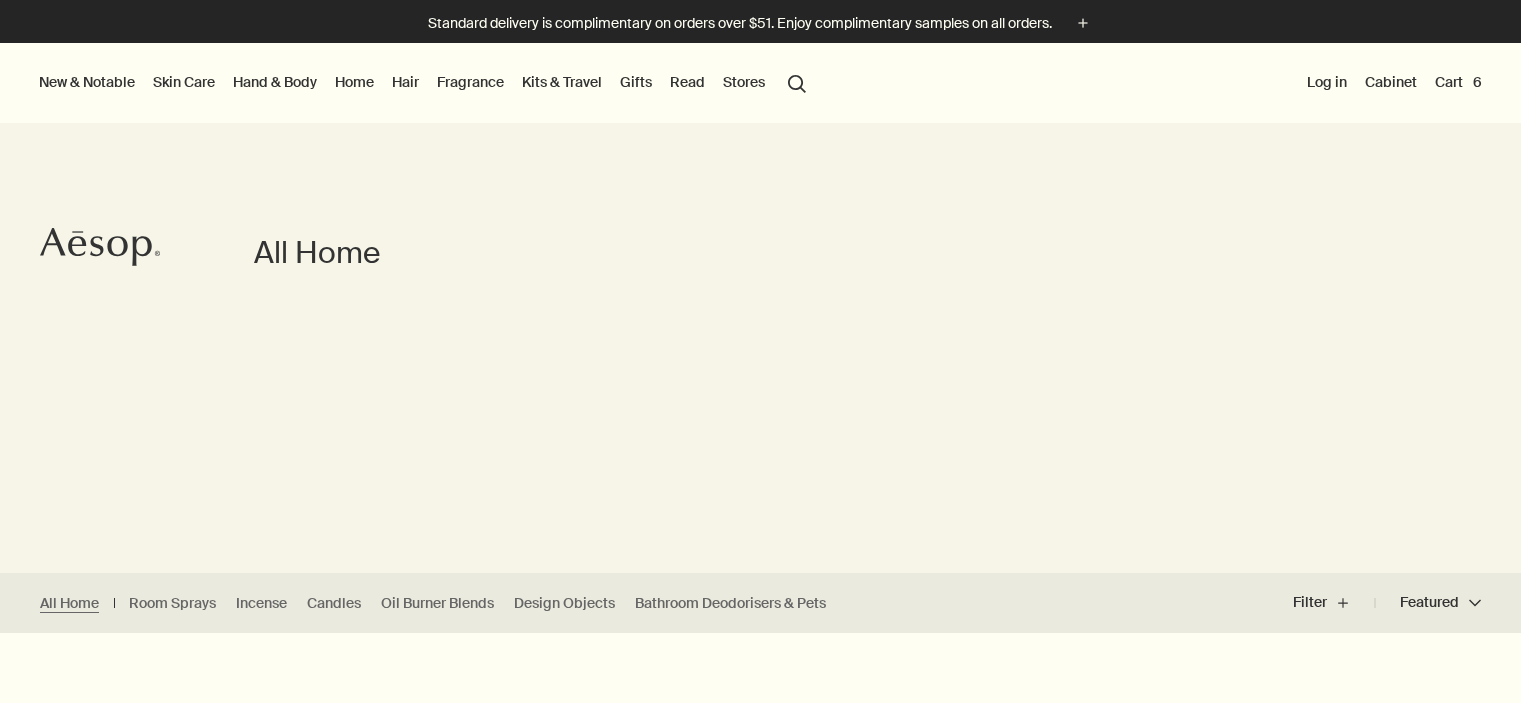 scroll, scrollTop: 0, scrollLeft: 0, axis: both 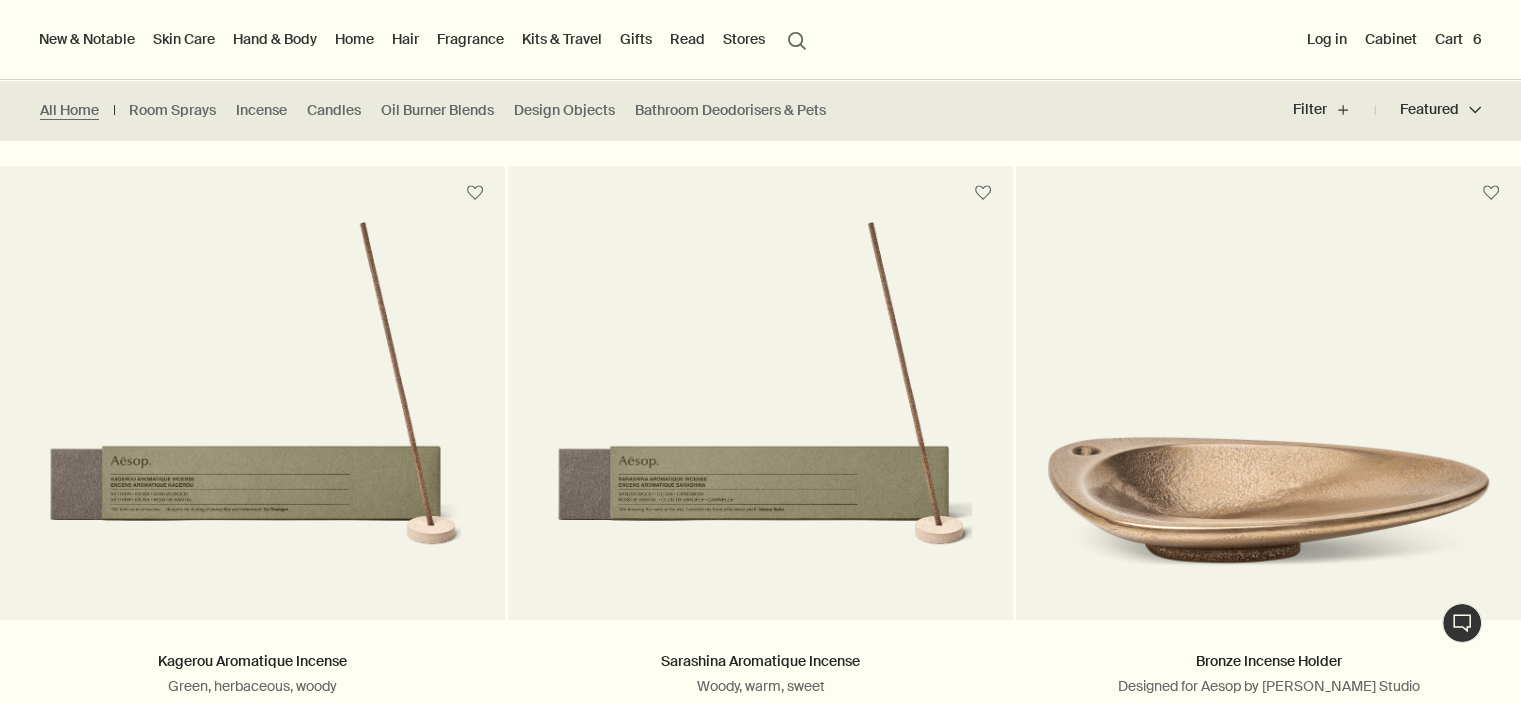 click on "Skin Care" at bounding box center (184, 39) 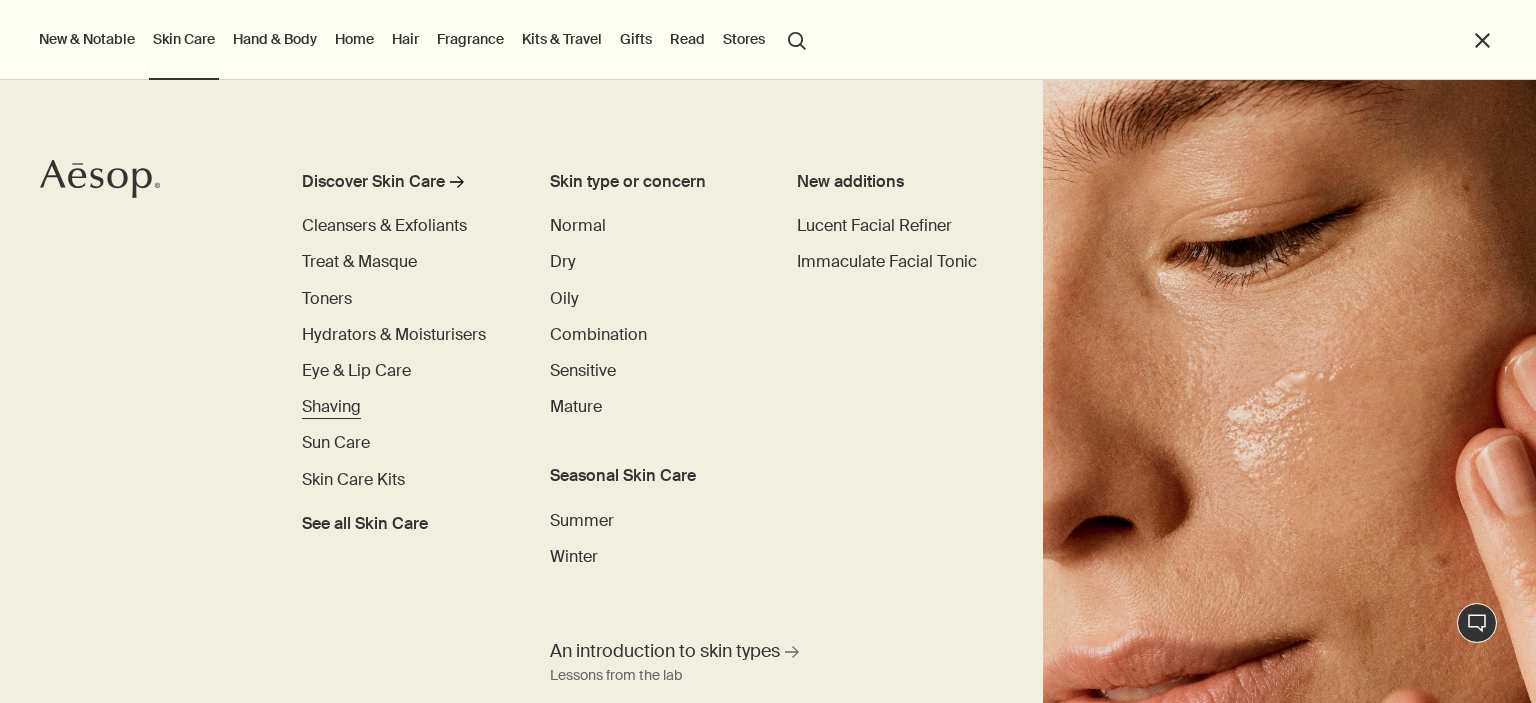 click on "Shaving" at bounding box center [331, 406] 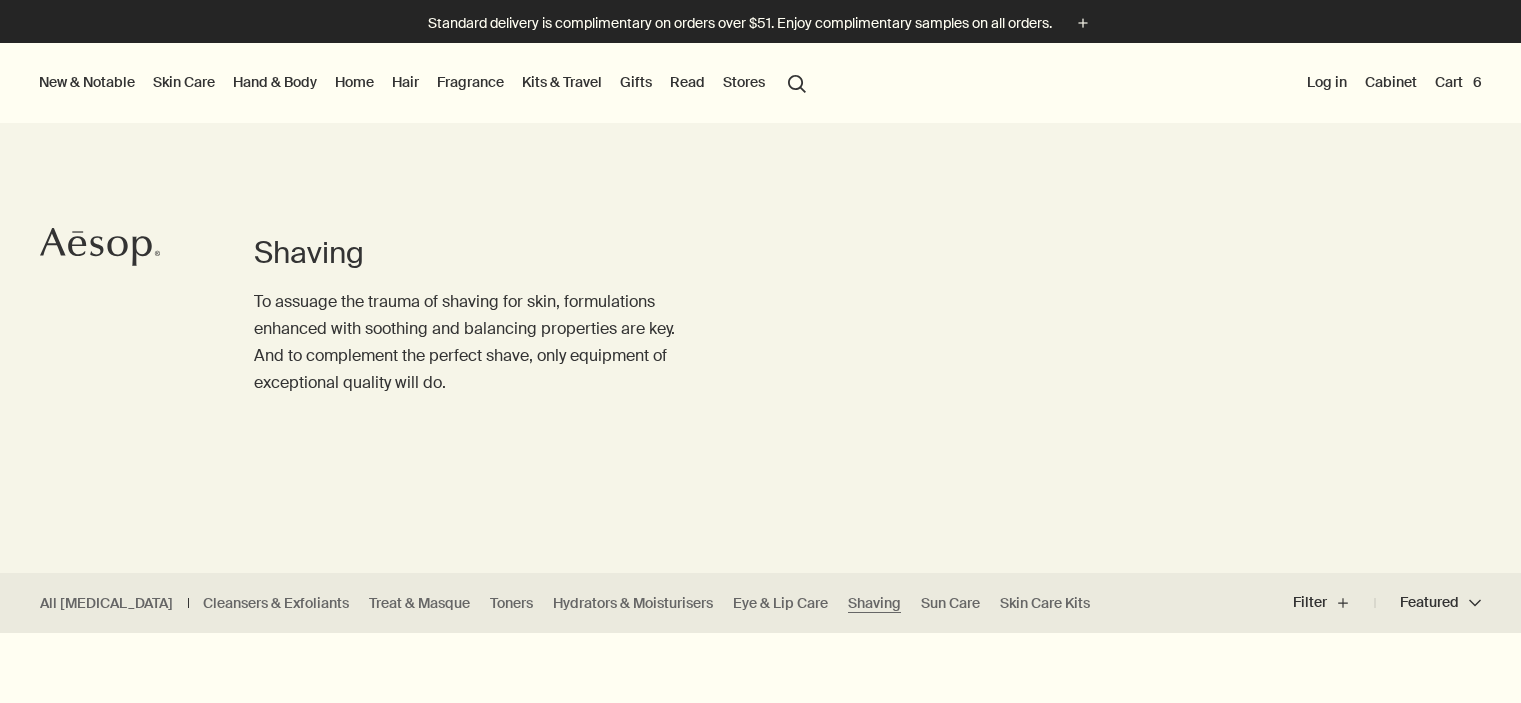 scroll, scrollTop: 0, scrollLeft: 0, axis: both 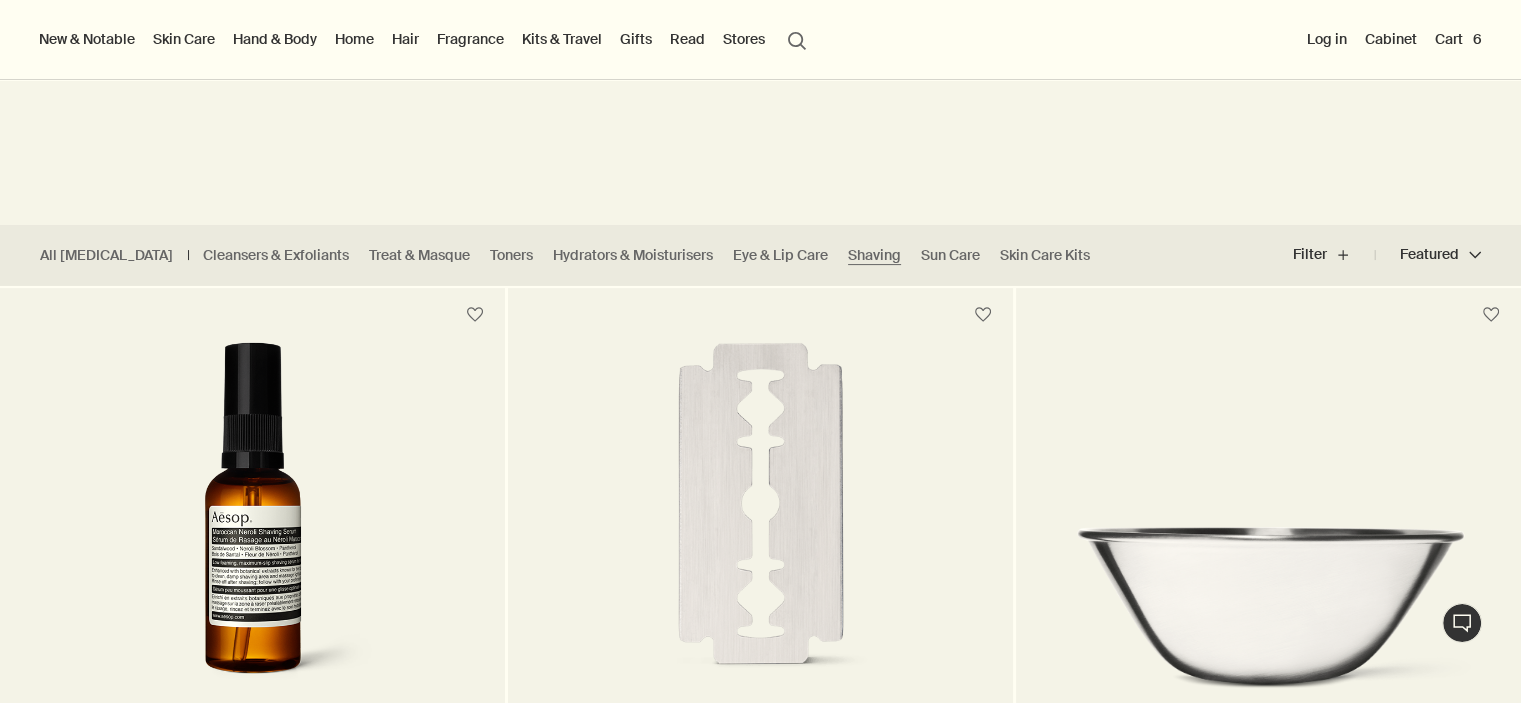 click on "Cart 6" at bounding box center [1458, 40] 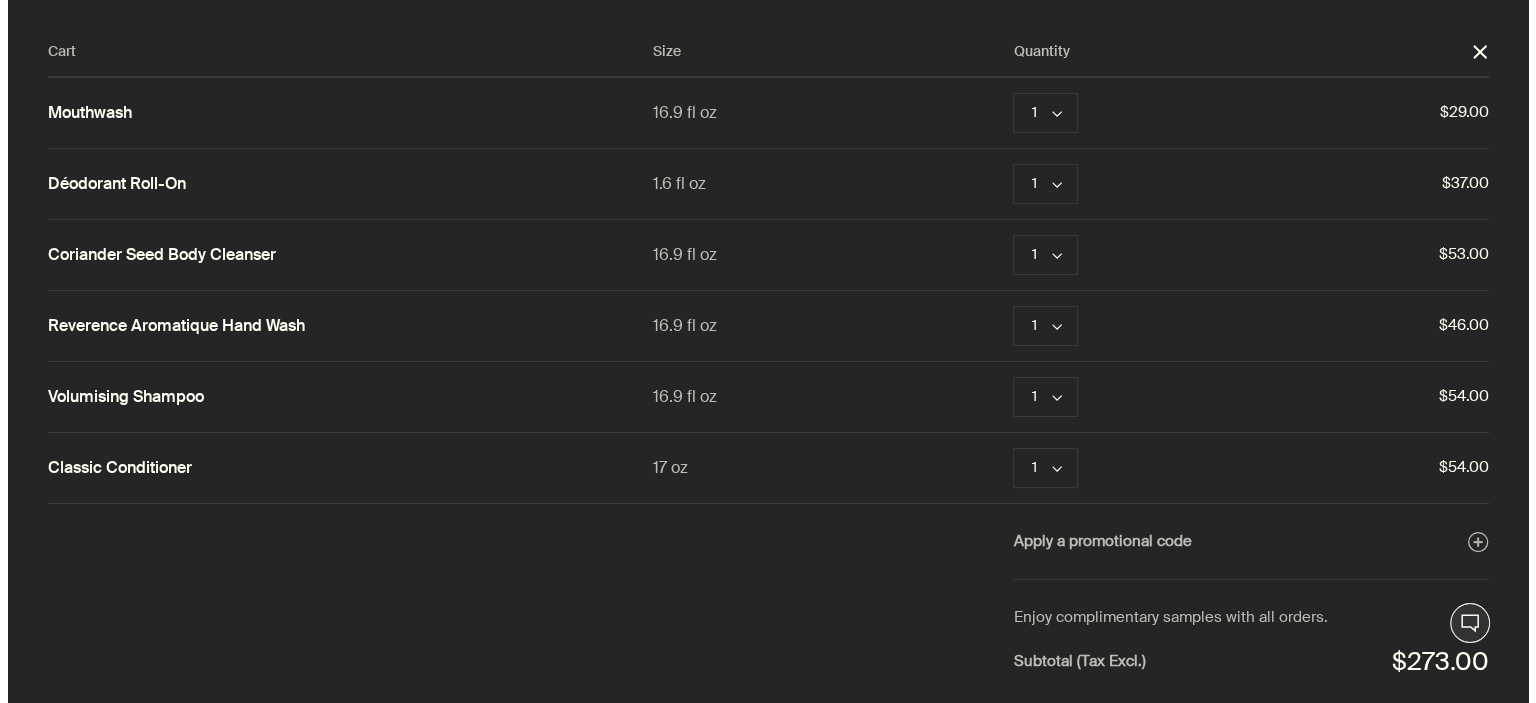scroll, scrollTop: 0, scrollLeft: 0, axis: both 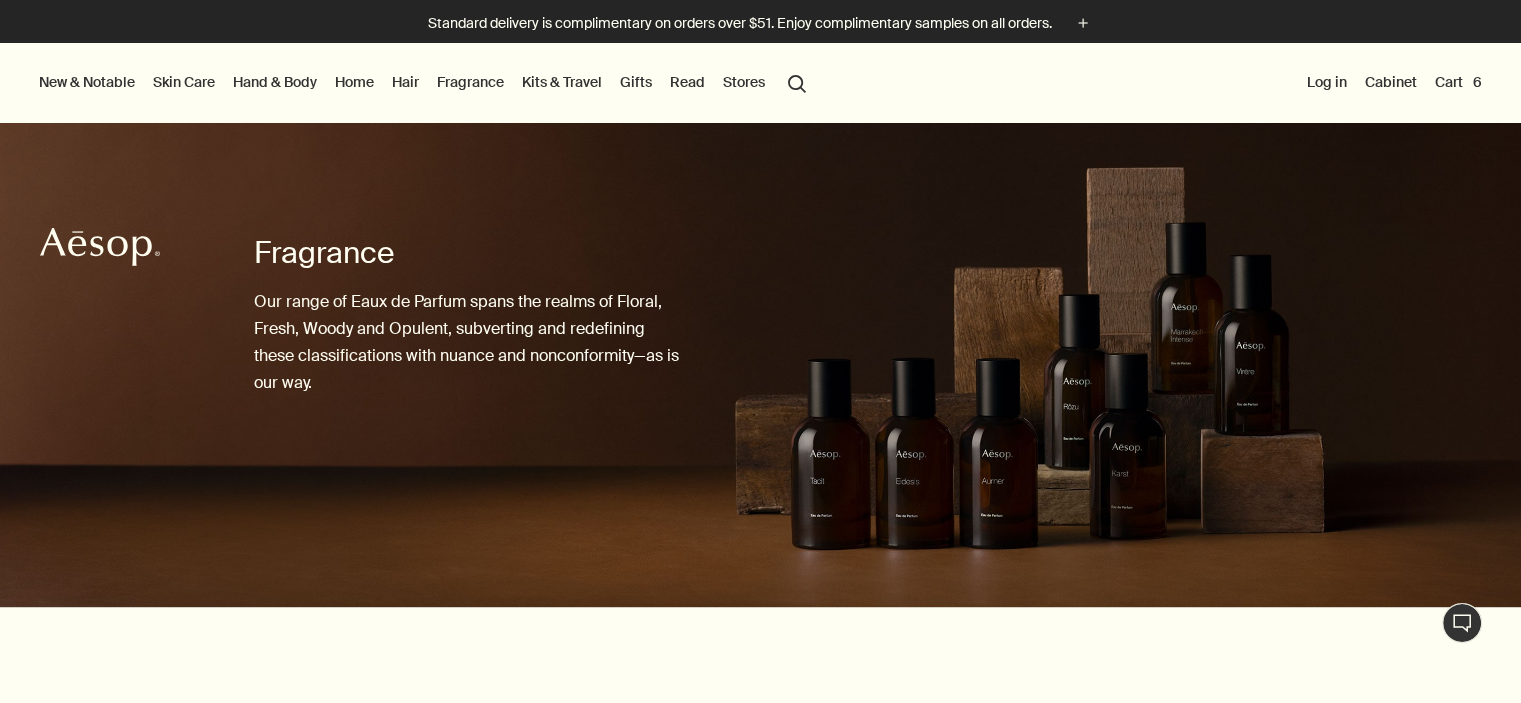 click on "Cart 6" at bounding box center [1458, 82] 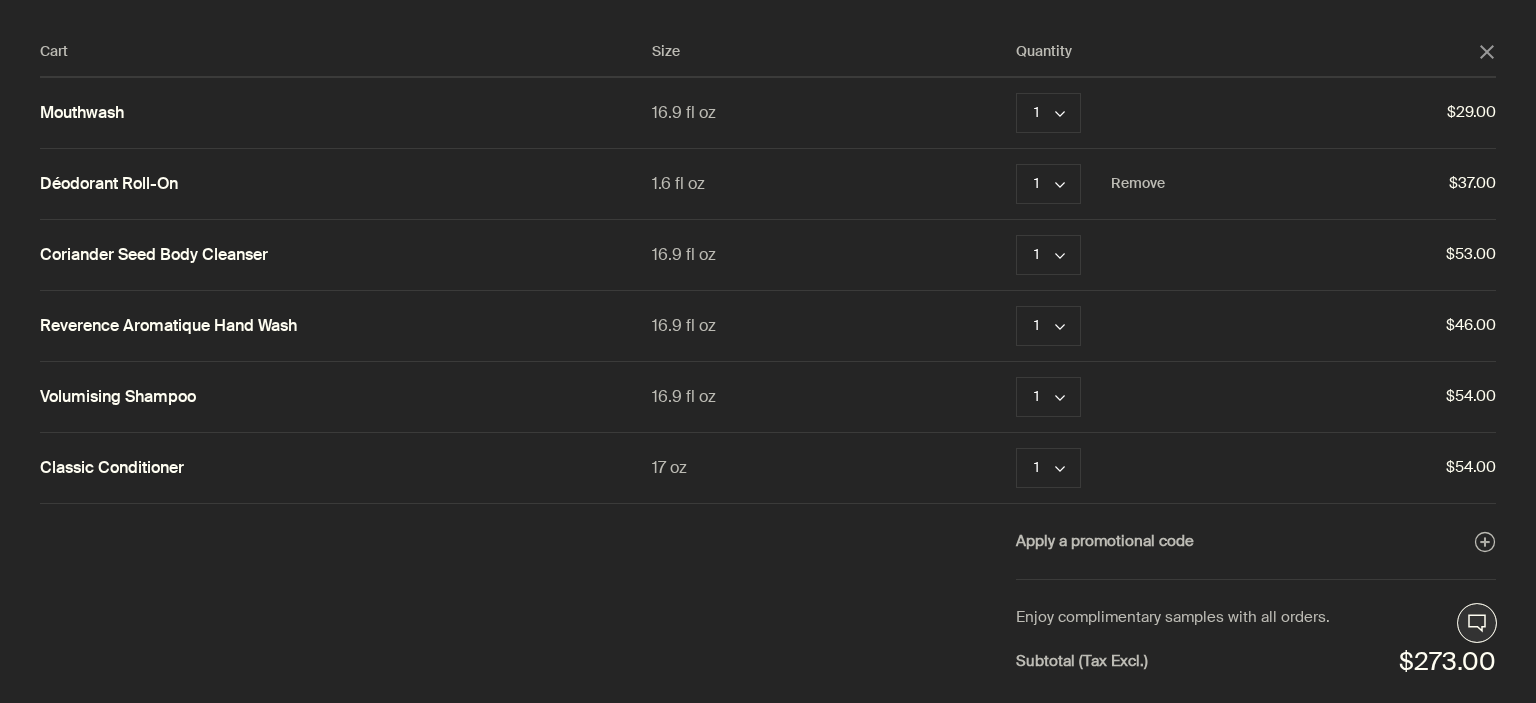 click on "Déodorant Roll-On" at bounding box center (109, 184) 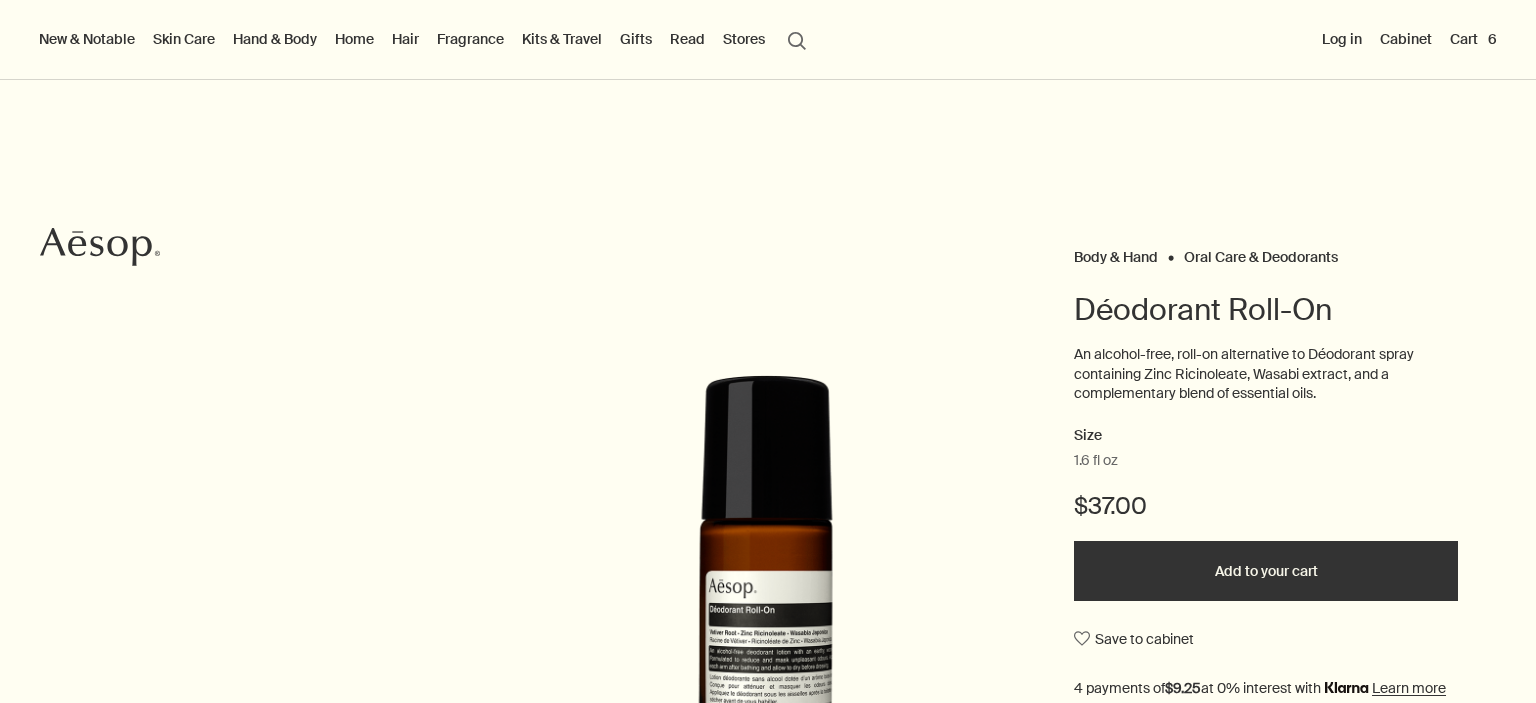 scroll, scrollTop: 0, scrollLeft: 0, axis: both 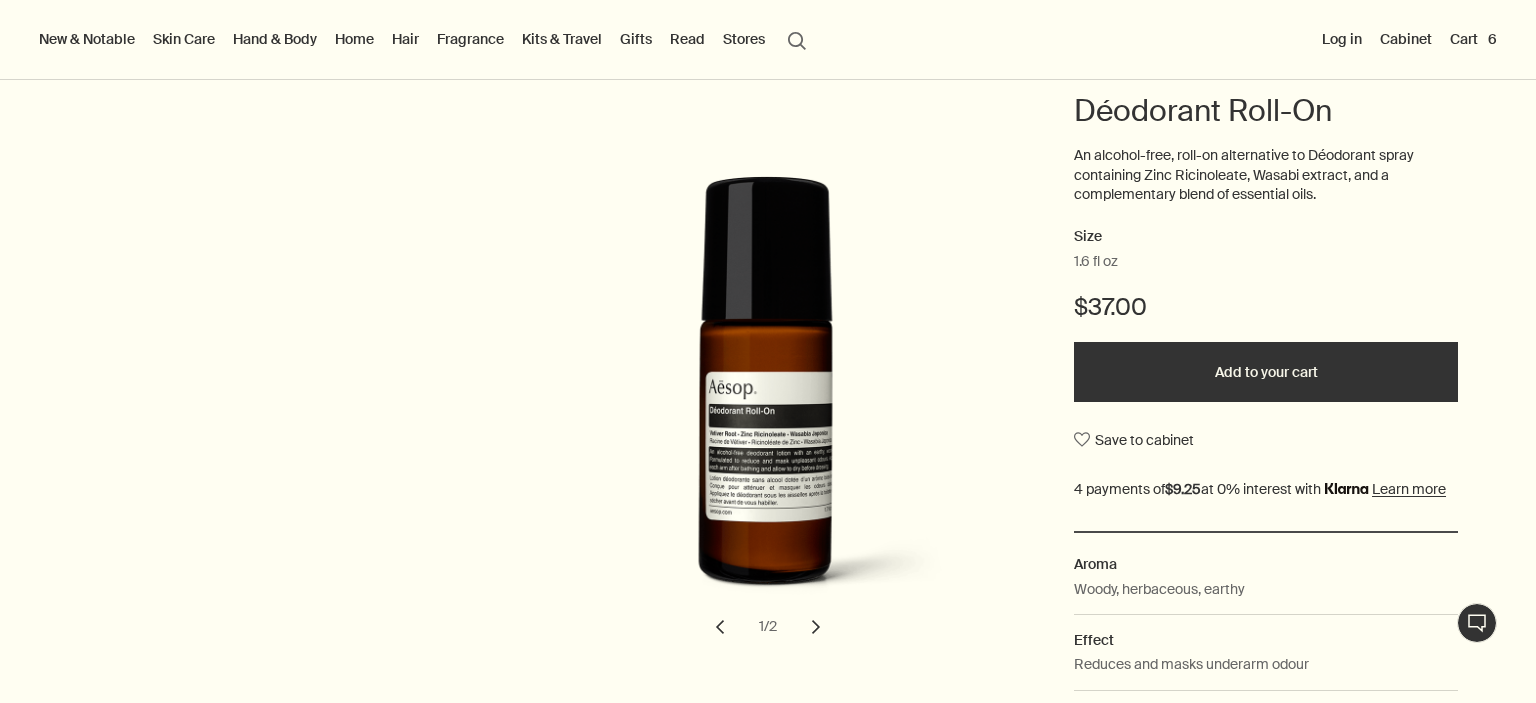 click on "chevron" at bounding box center (816, 627) 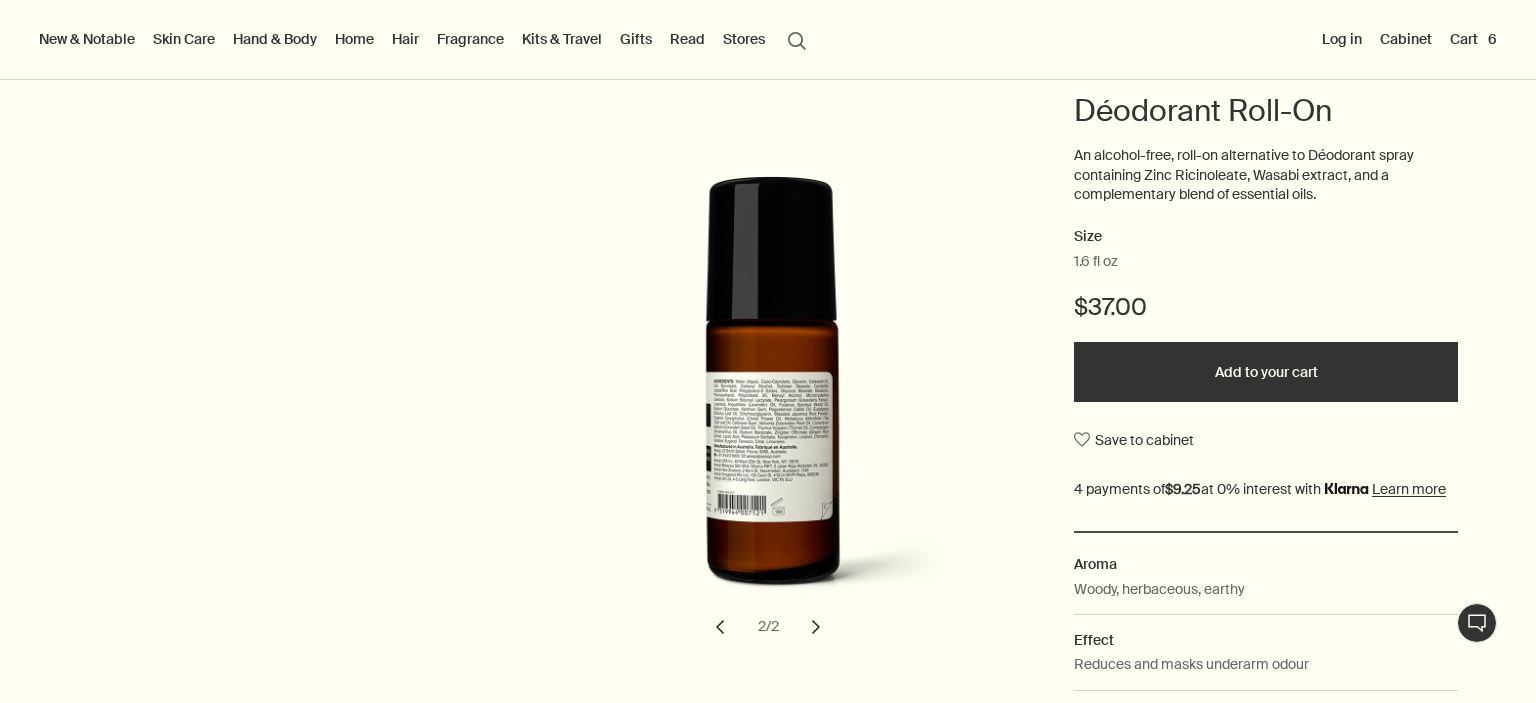 click on "chevron" at bounding box center [816, 627] 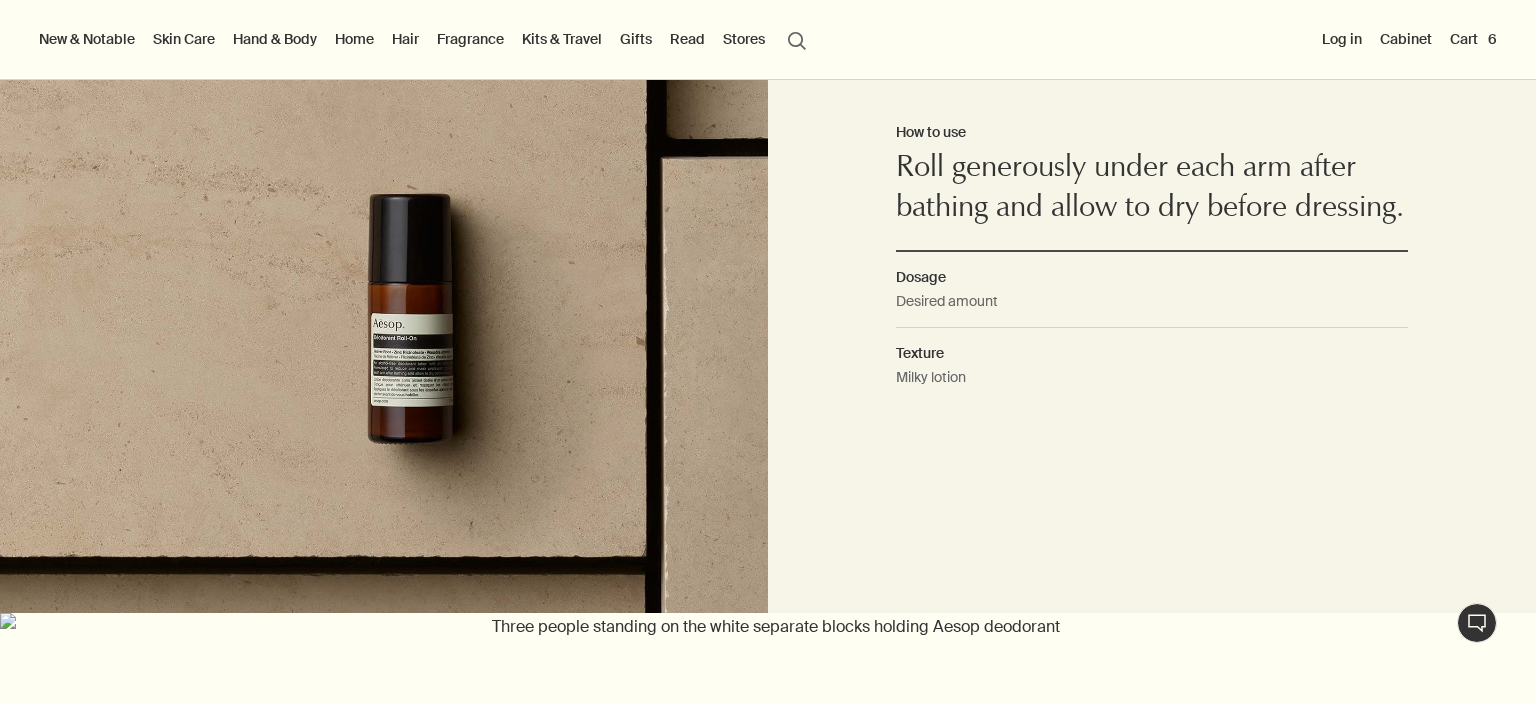scroll, scrollTop: 1476, scrollLeft: 0, axis: vertical 